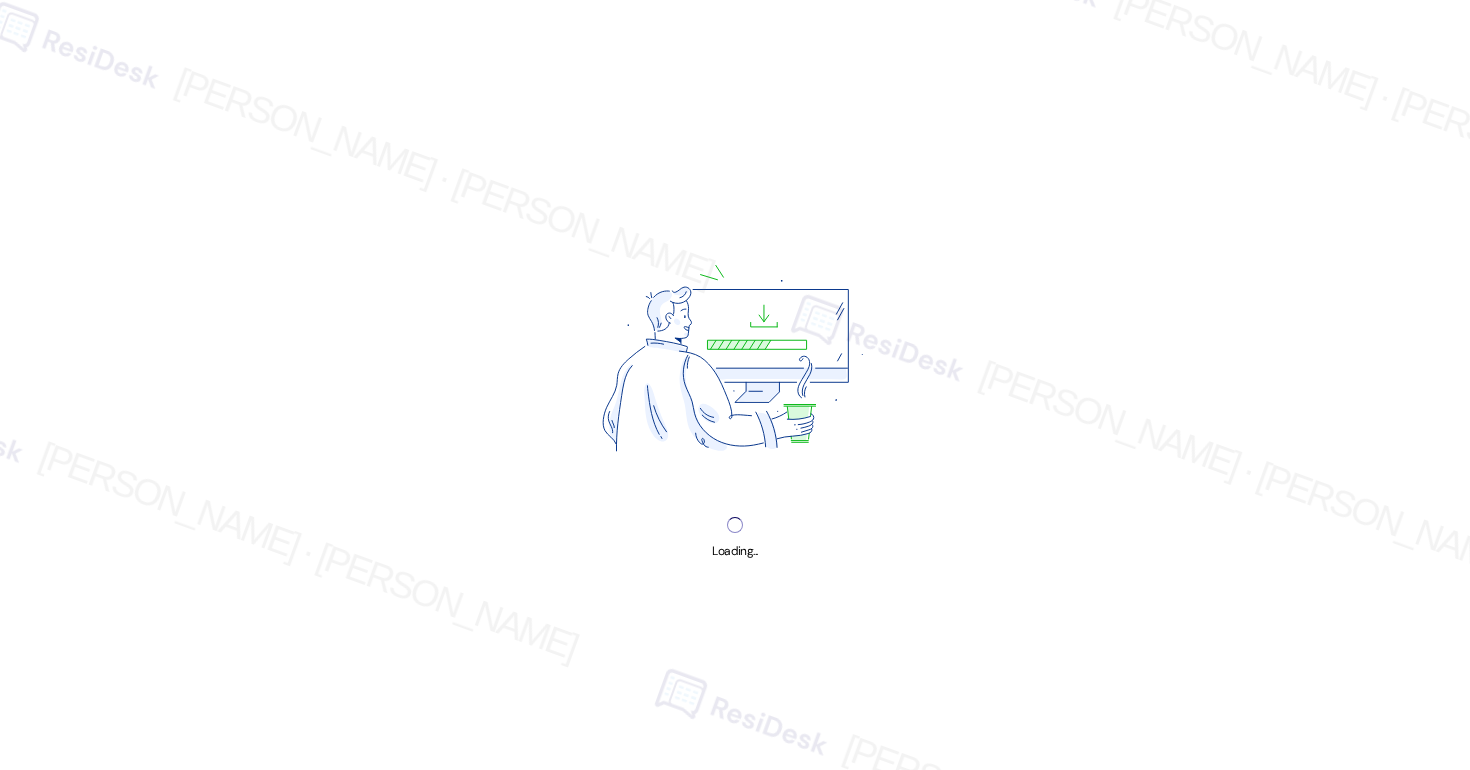 scroll, scrollTop: 0, scrollLeft: 0, axis: both 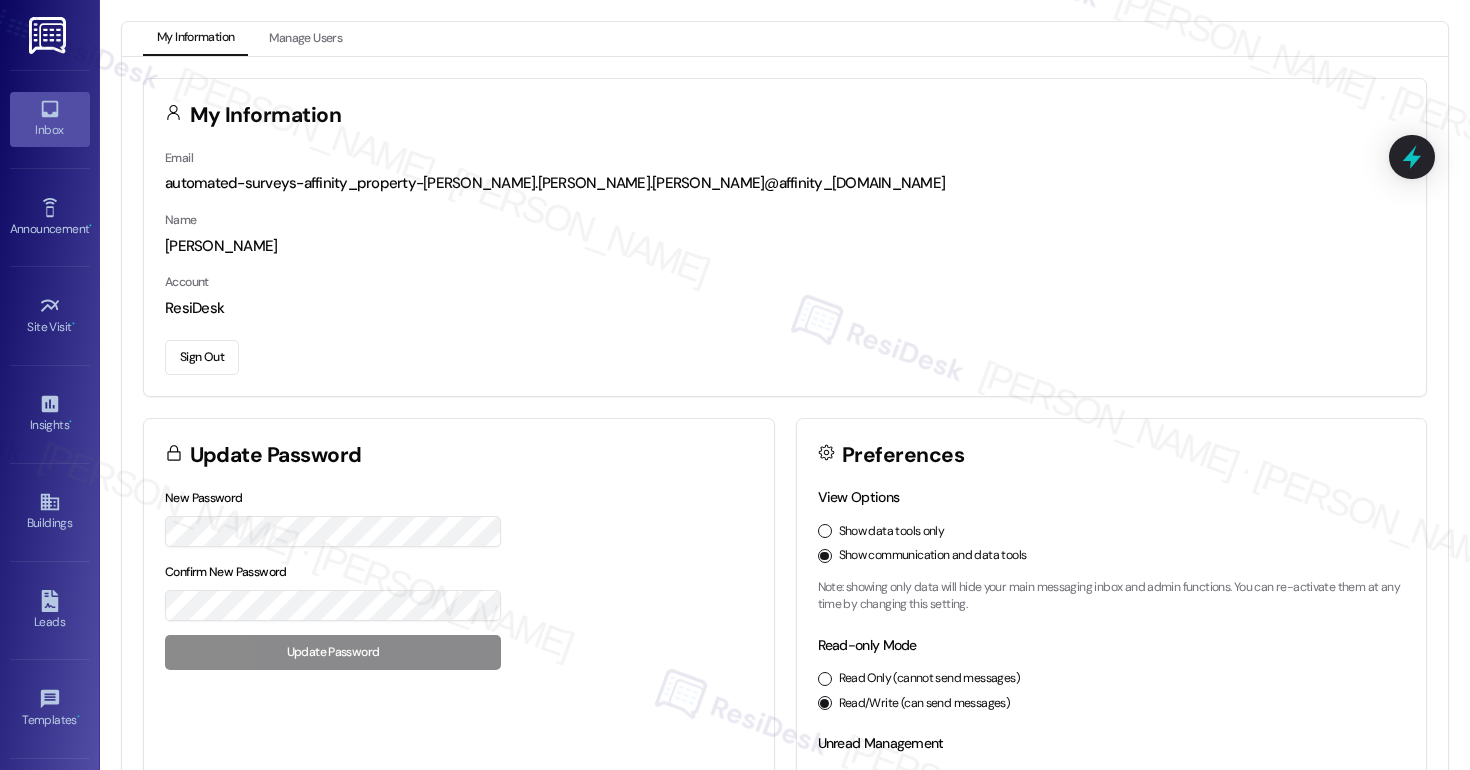 click on "Inbox" at bounding box center [50, 119] 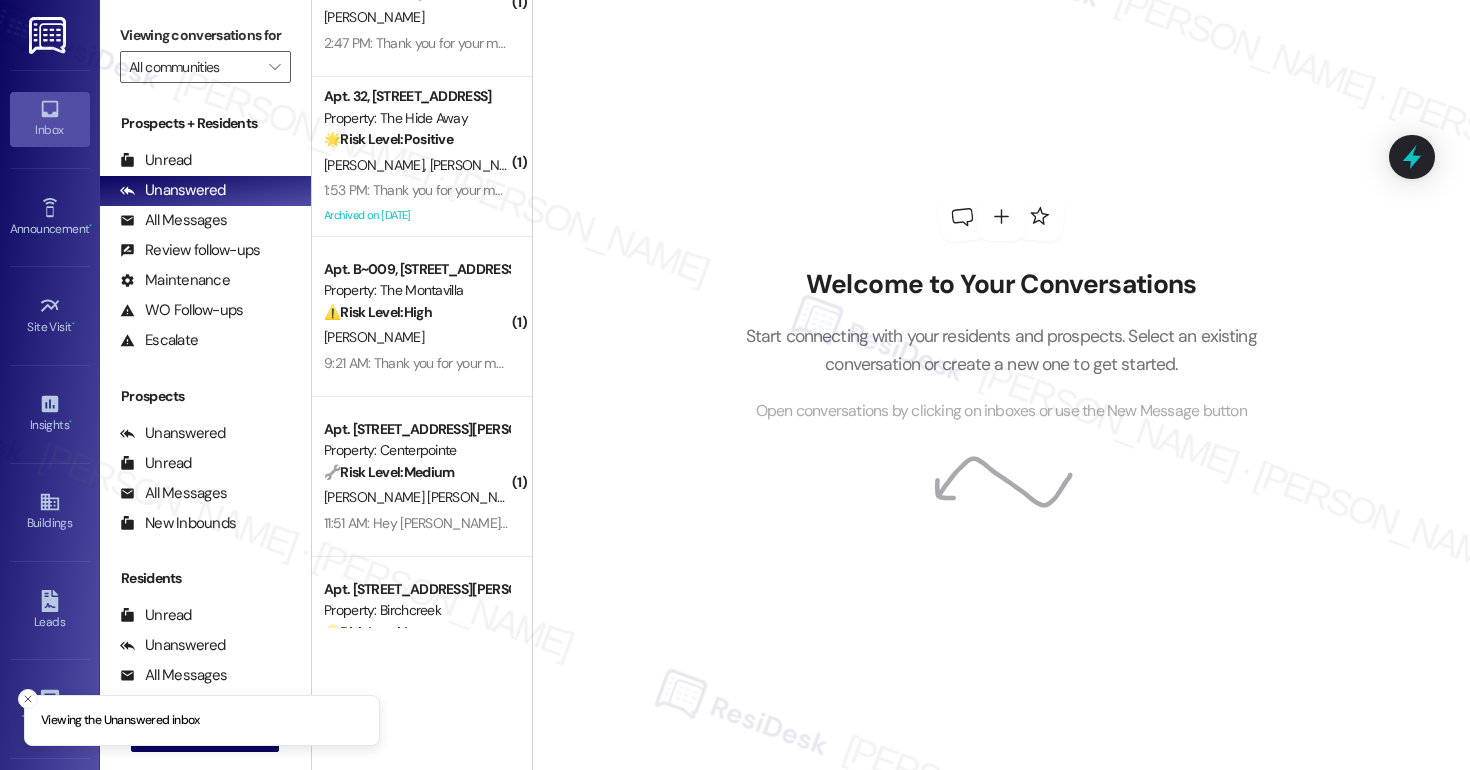 scroll, scrollTop: 812, scrollLeft: 0, axis: vertical 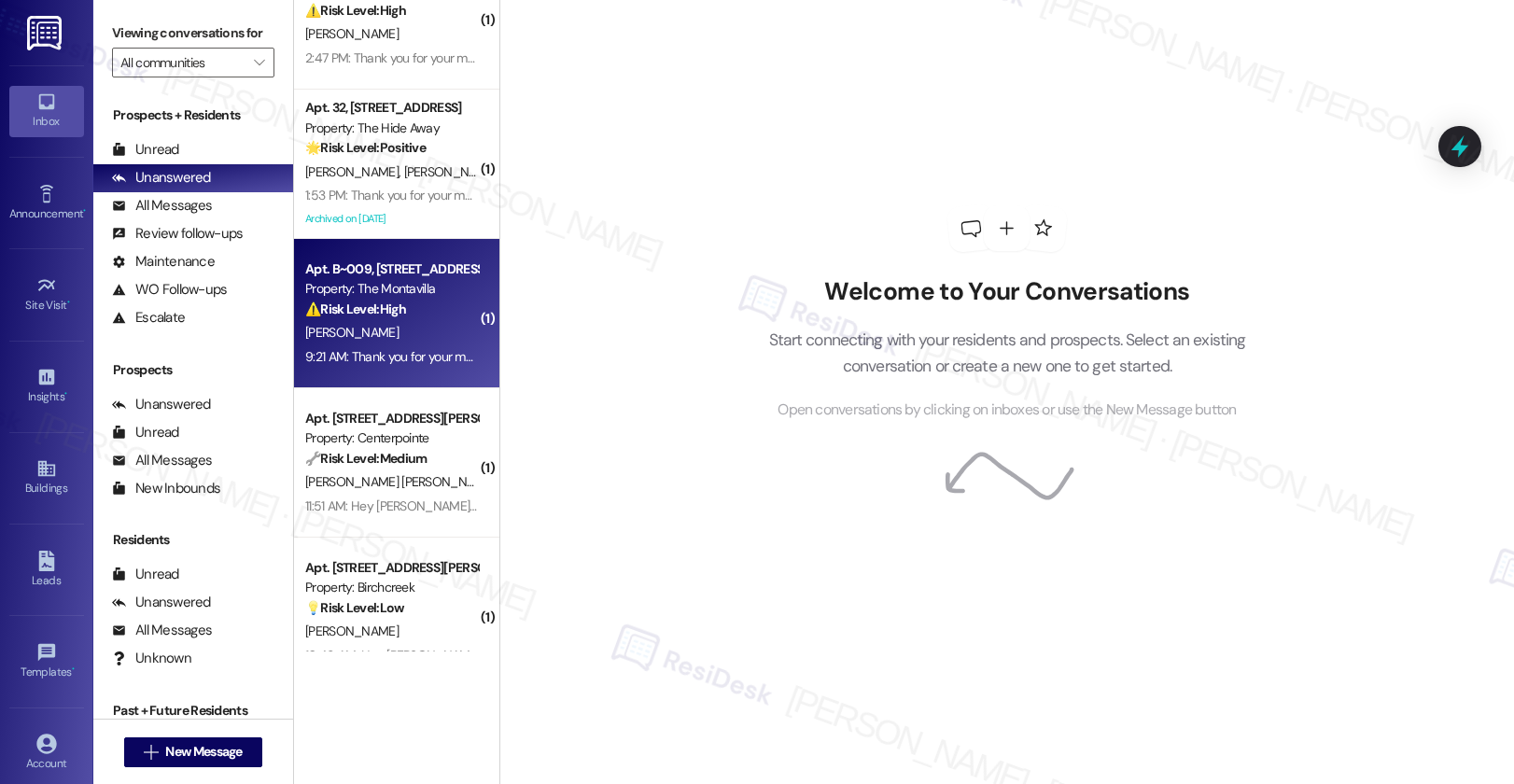 click on "9:21 AM: Thank you for your message. Our offices are currently closed, but we will contact you when we resume operations. For emergencies, please contact your emergency number [PHONE_NUMBER]. 9:21 AM: Thank you for your message. Our offices are currently closed, but we will contact you when we resume operations. For emergencies, please contact your emergency number [PHONE_NUMBER]." at bounding box center [391, 357] 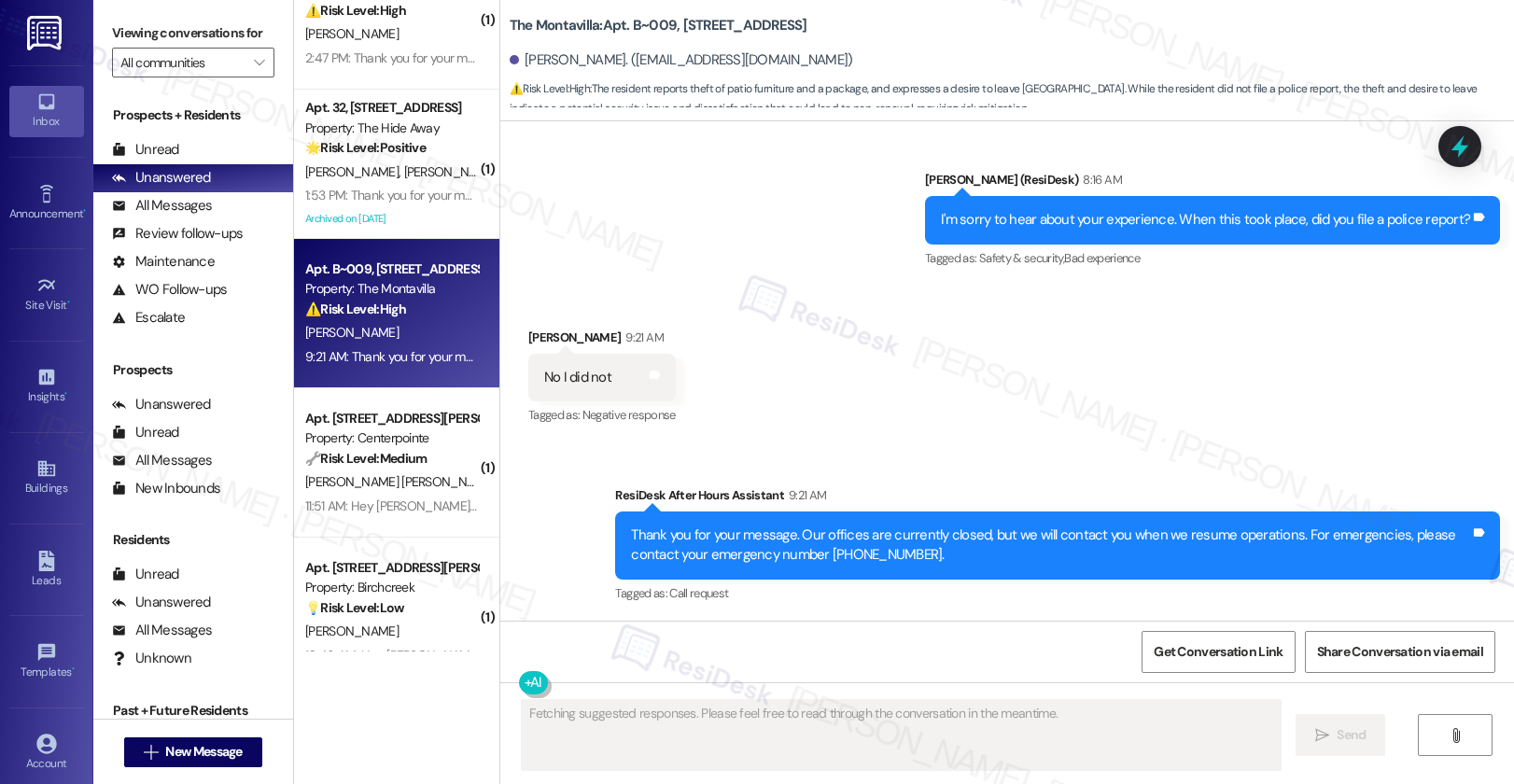 scroll, scrollTop: 1867, scrollLeft: 0, axis: vertical 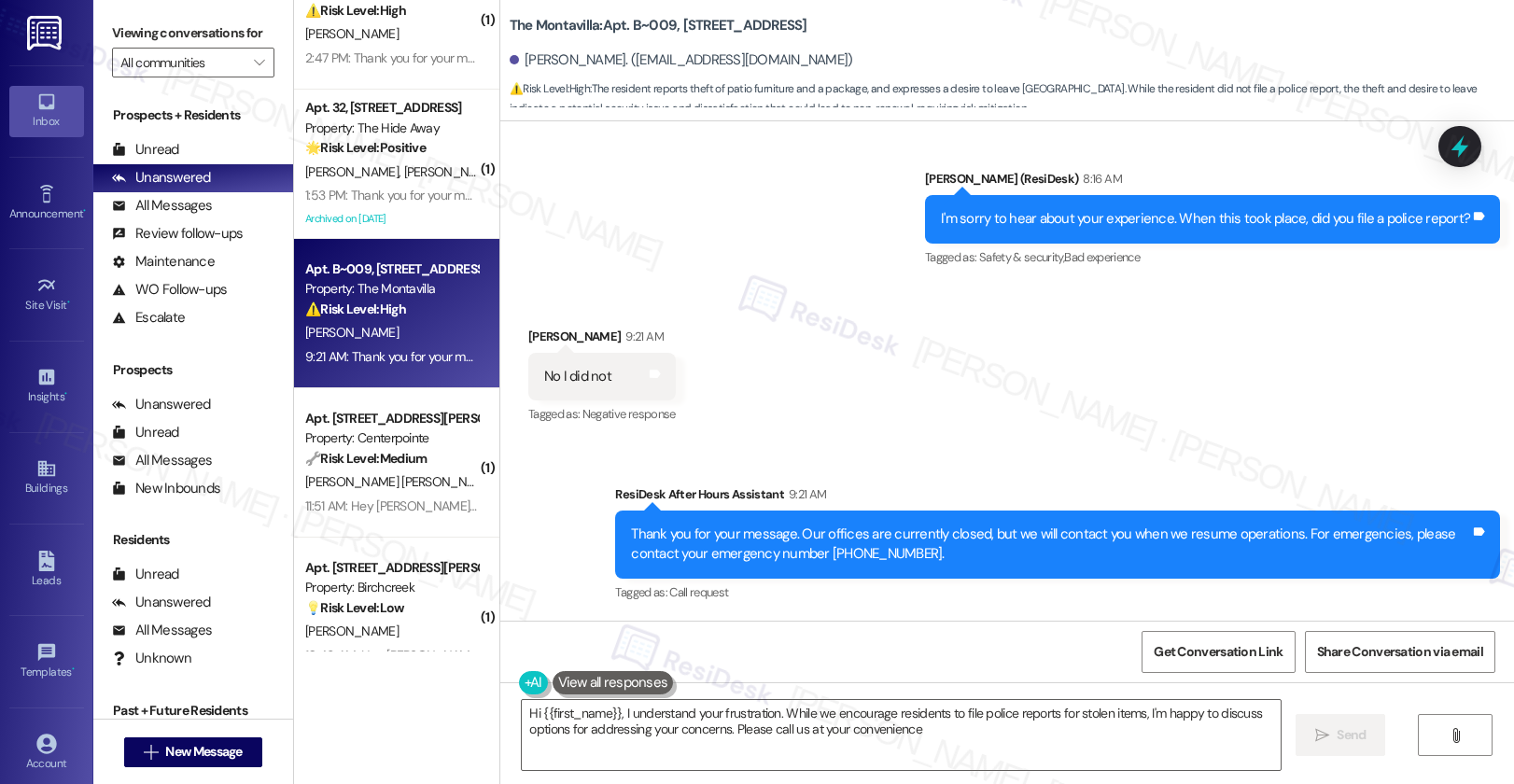 type on "Hi {{first_name}}, I understand your frustration. While we encourage residents to file police reports for stolen items, I'm happy to discuss options for addressing your concerns. Please call us at your convenience." 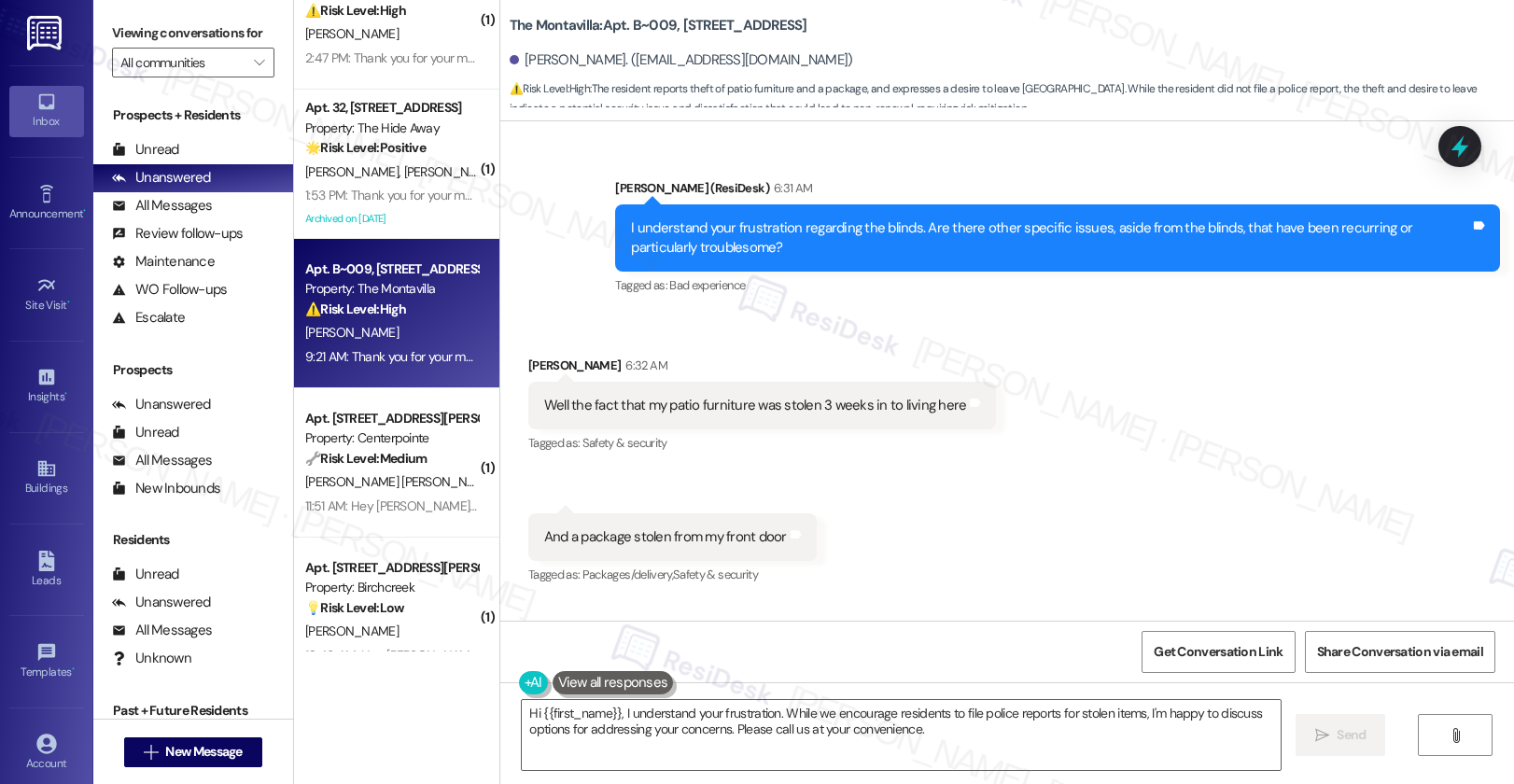 scroll, scrollTop: 1185, scrollLeft: 0, axis: vertical 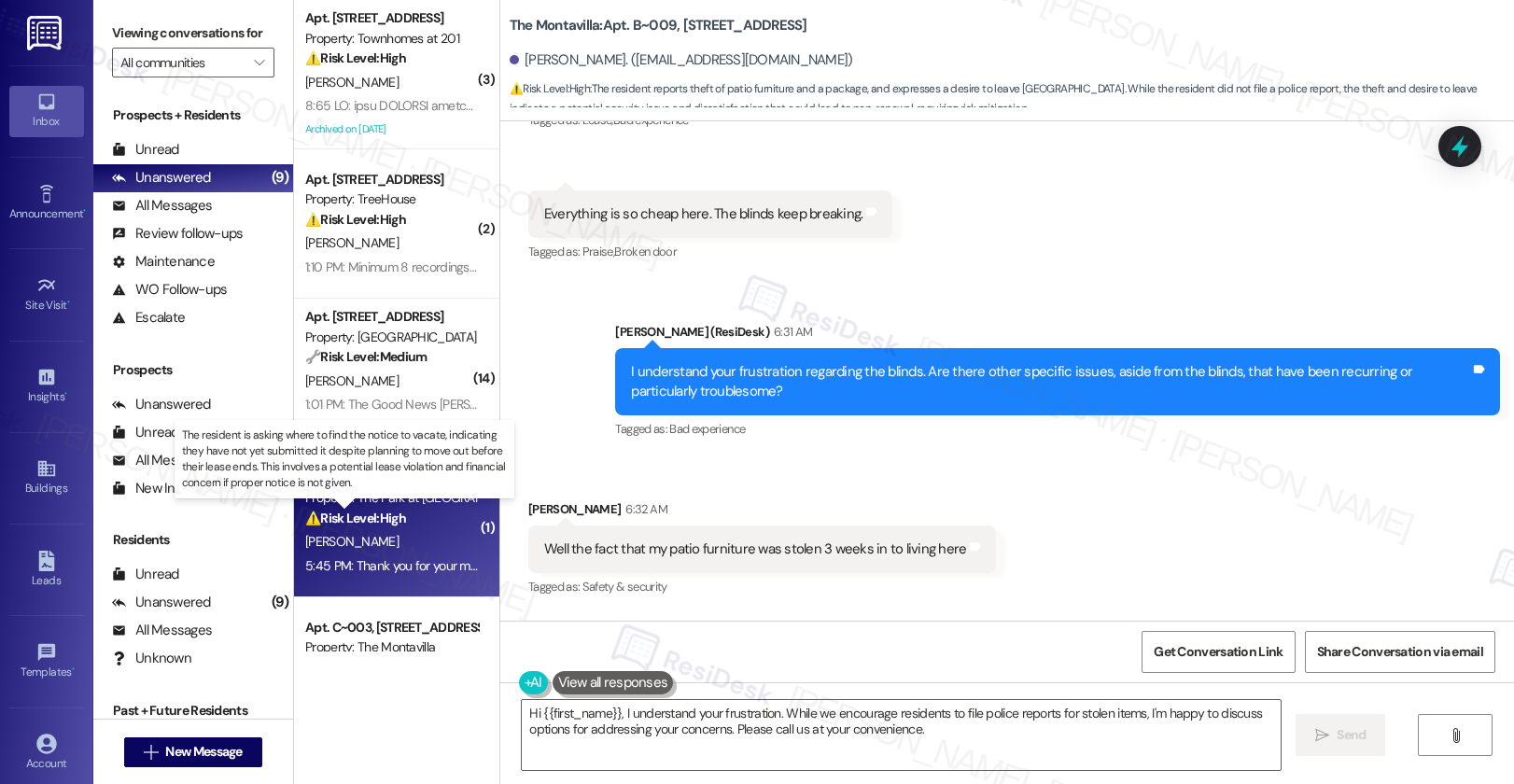 click on "⚠️  Risk Level:  High" at bounding box center [356, 518] 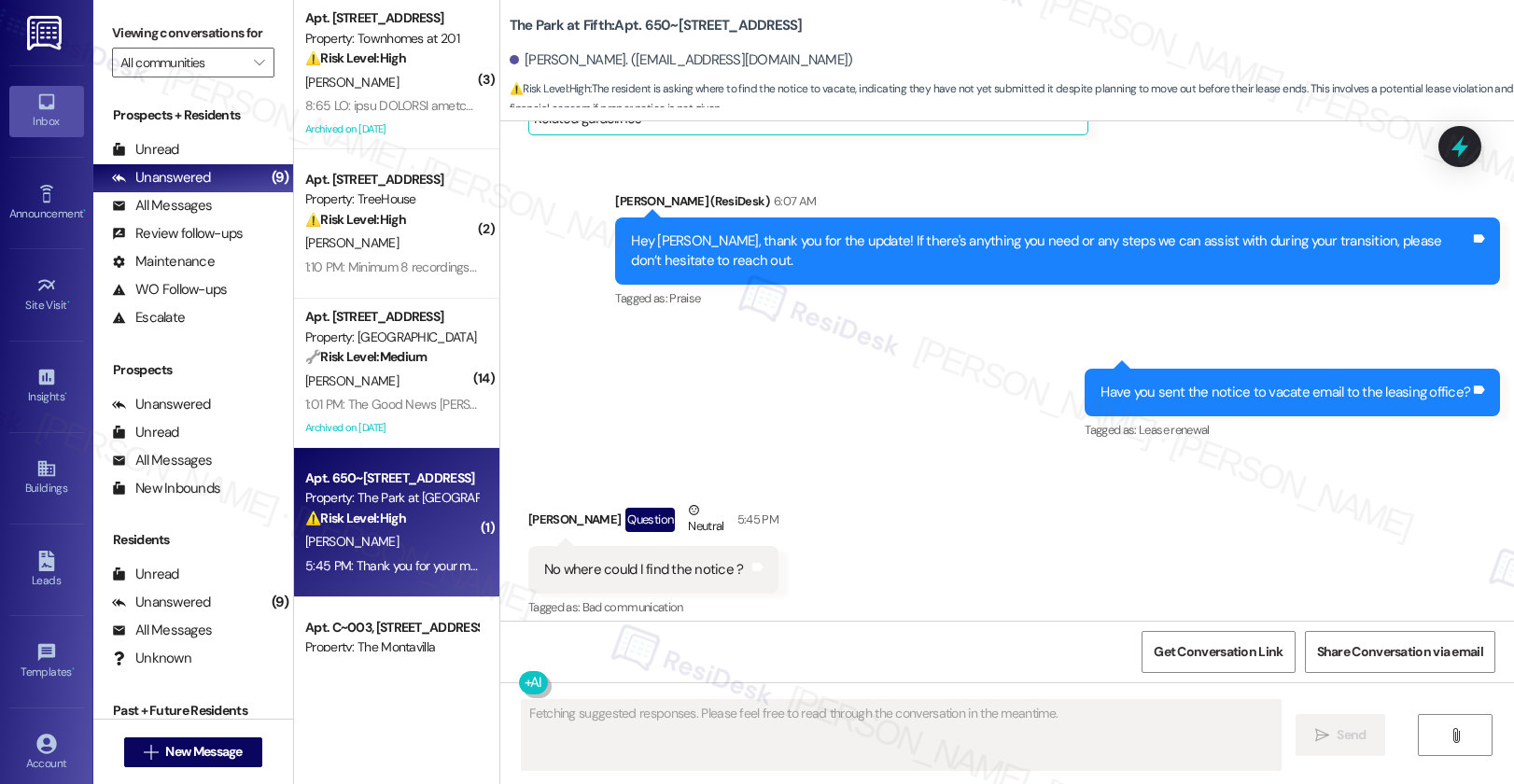 scroll, scrollTop: 3700, scrollLeft: 0, axis: vertical 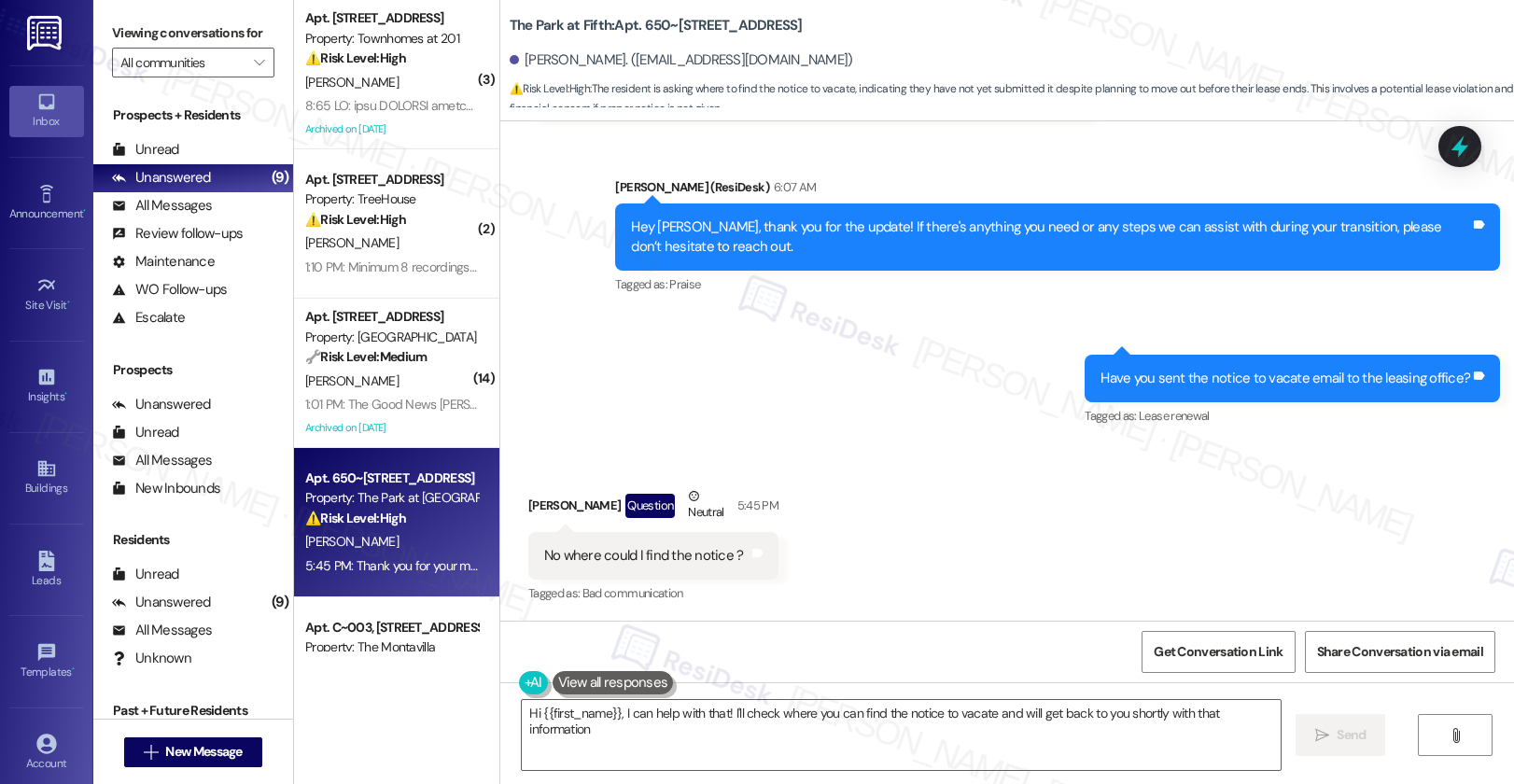 type on "Hi {{first_name}}, I can help with that! I'll check where you can find the notice to vacate and will get back to you shortly with that information!" 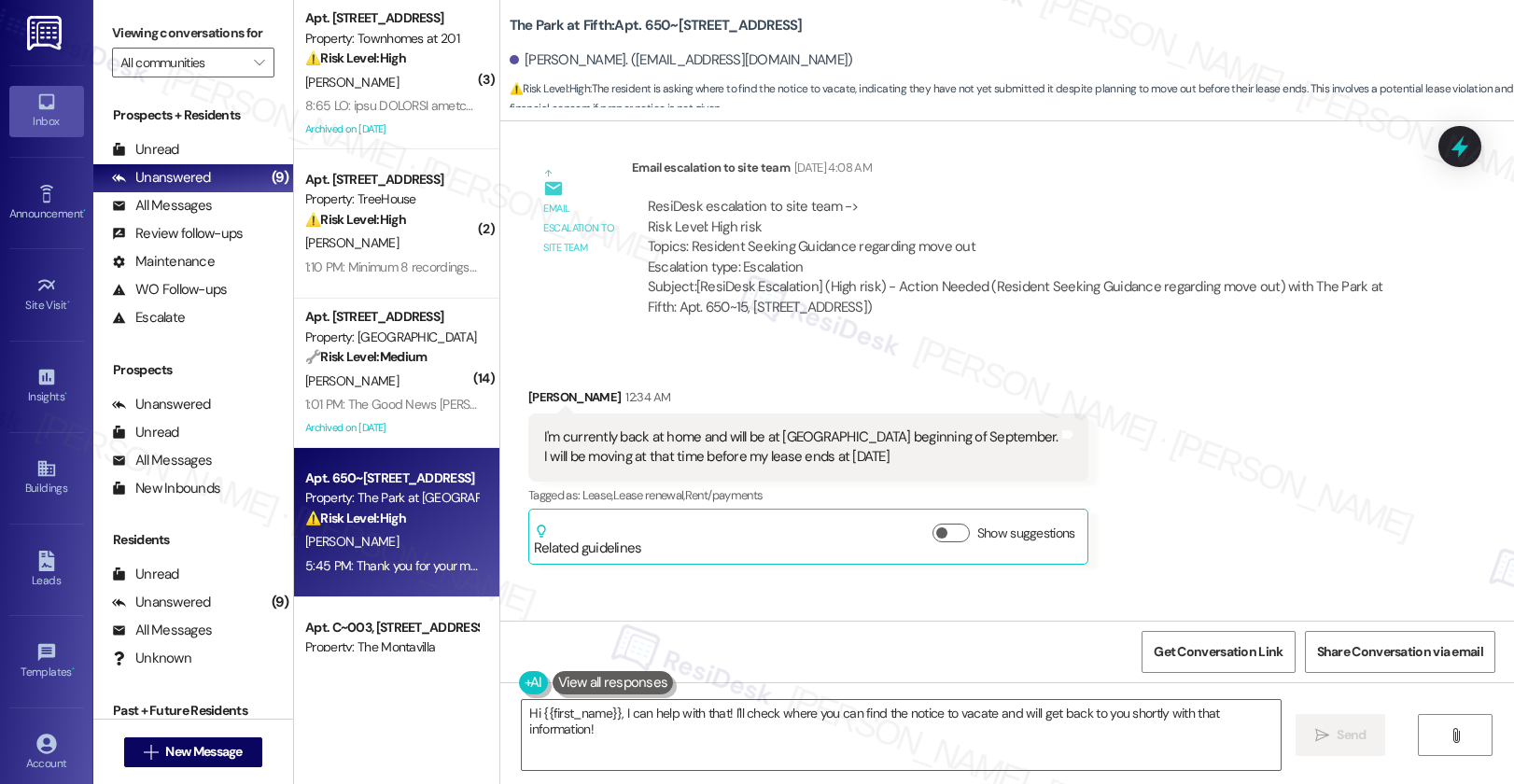 scroll, scrollTop: 3254, scrollLeft: 0, axis: vertical 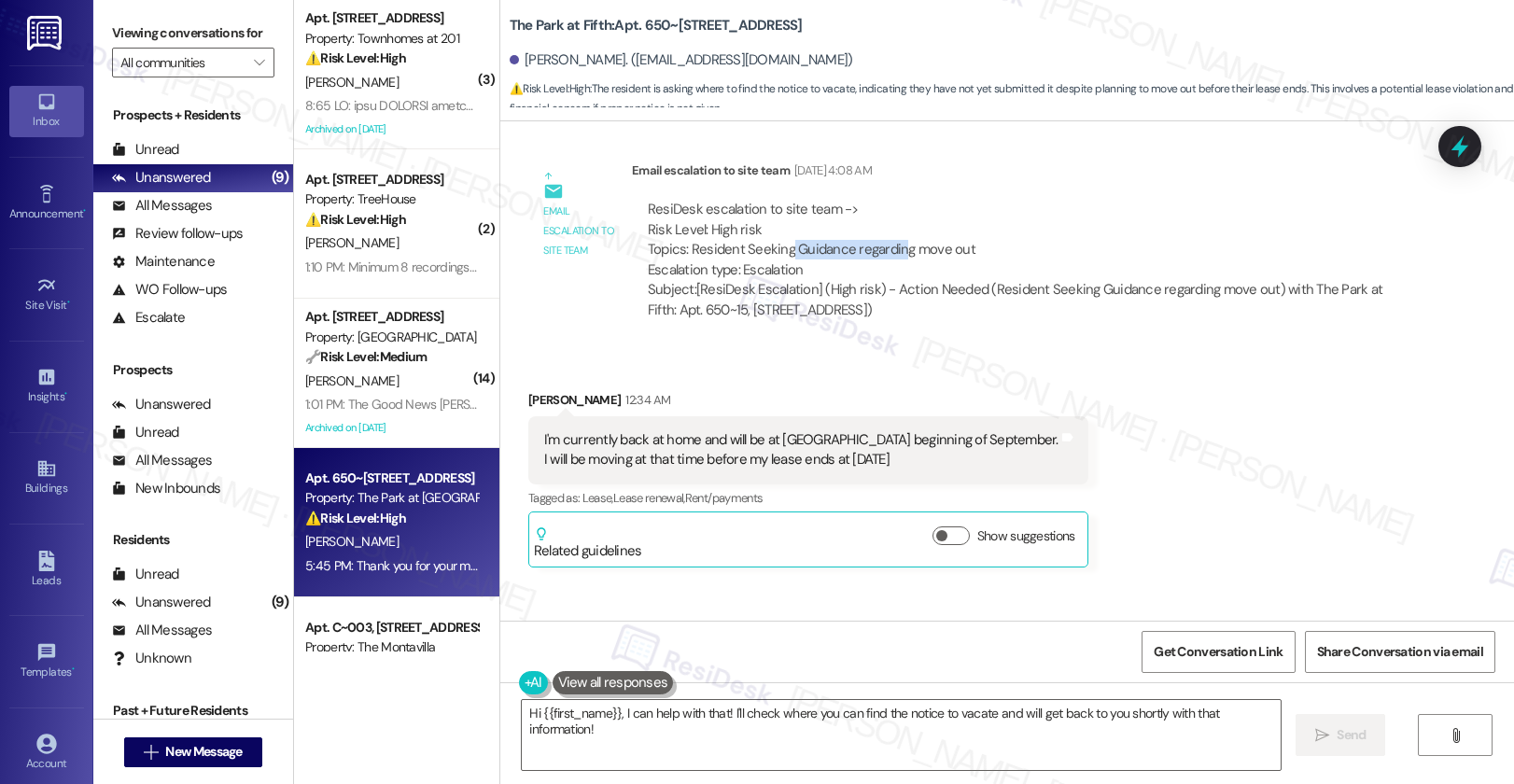 drag, startPoint x: 777, startPoint y: 247, endPoint x: 887, endPoint y: 252, distance: 110.11358 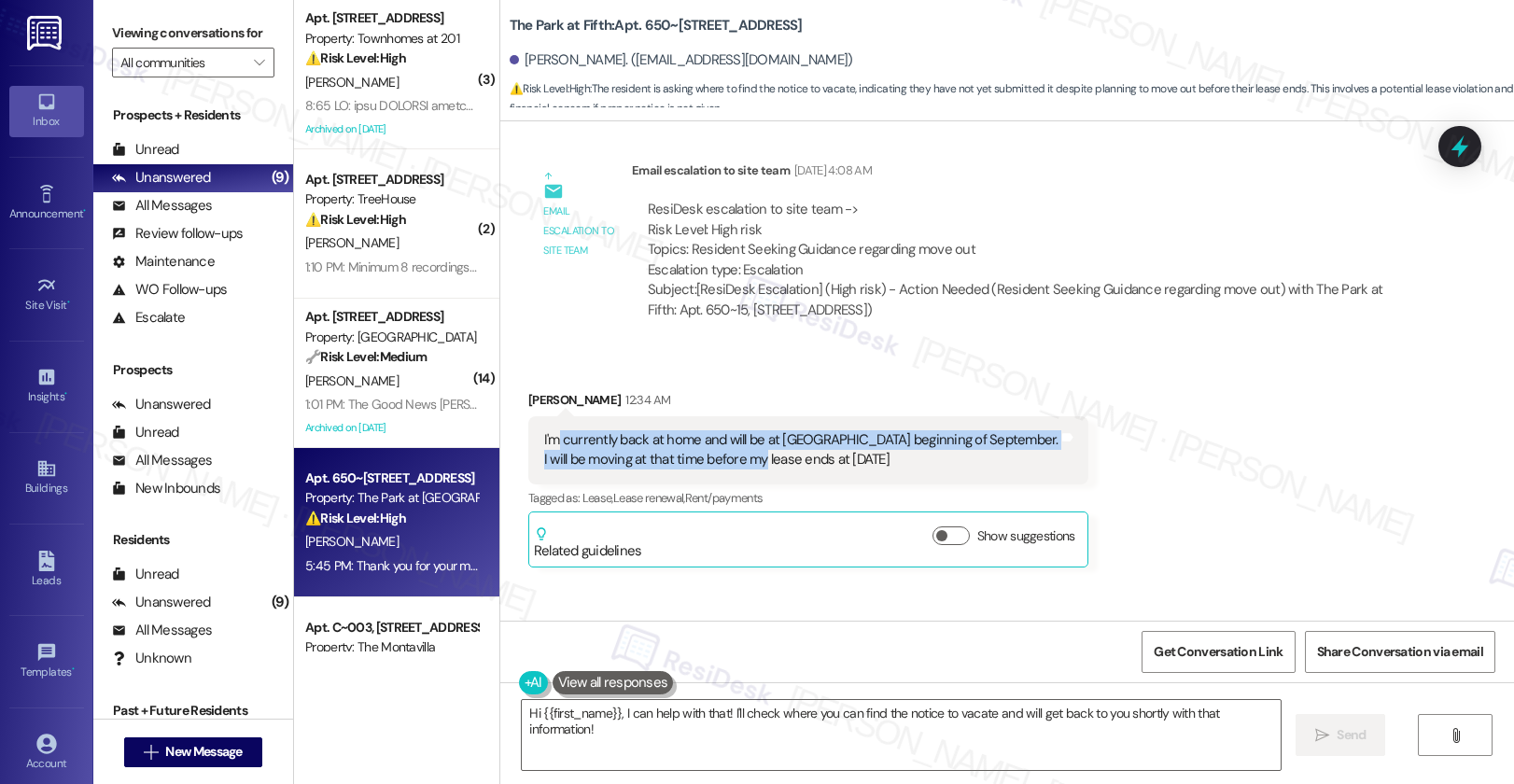 drag, startPoint x: 547, startPoint y: 442, endPoint x: 751, endPoint y: 458, distance: 204.62649 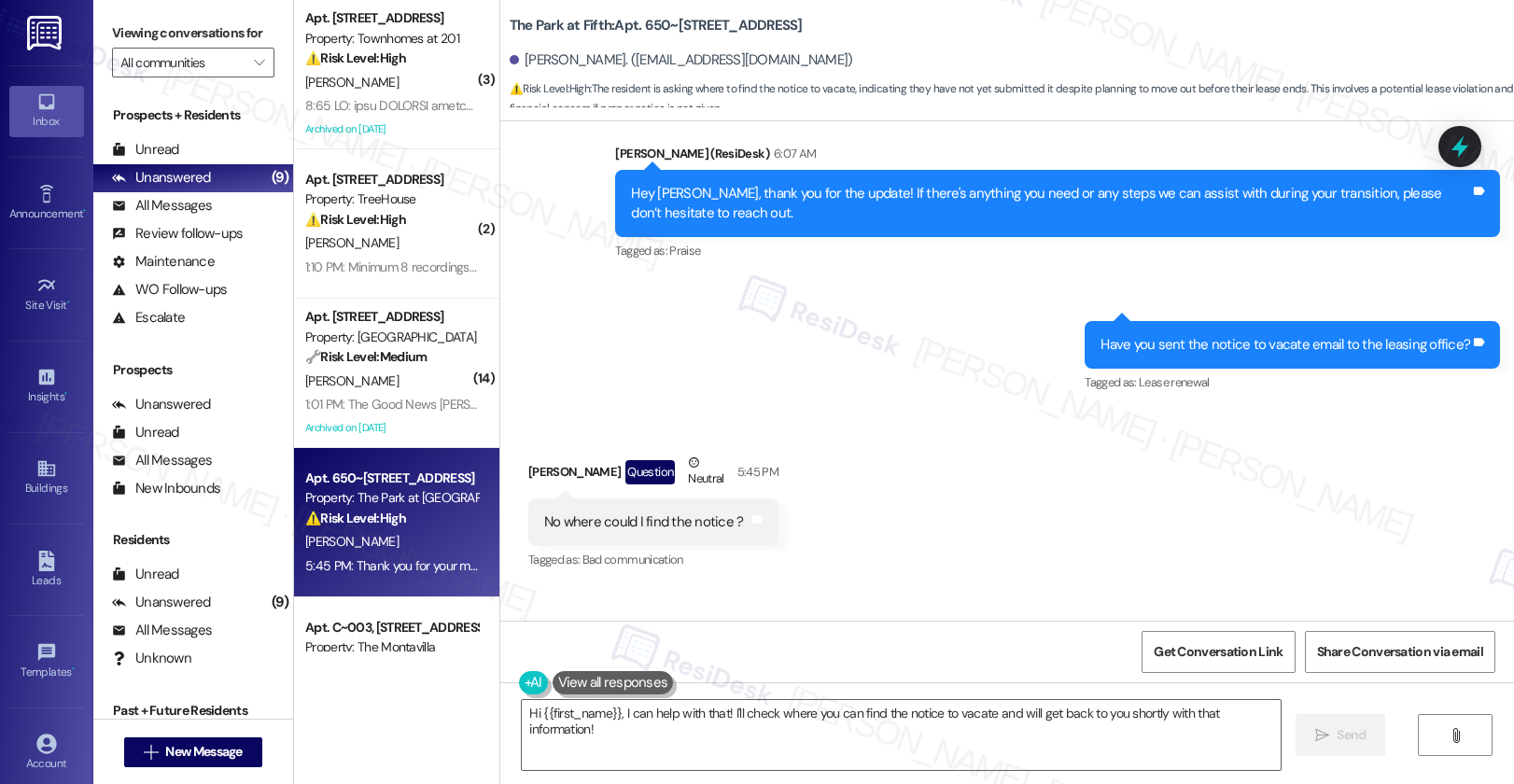 scroll, scrollTop: 3727, scrollLeft: 0, axis: vertical 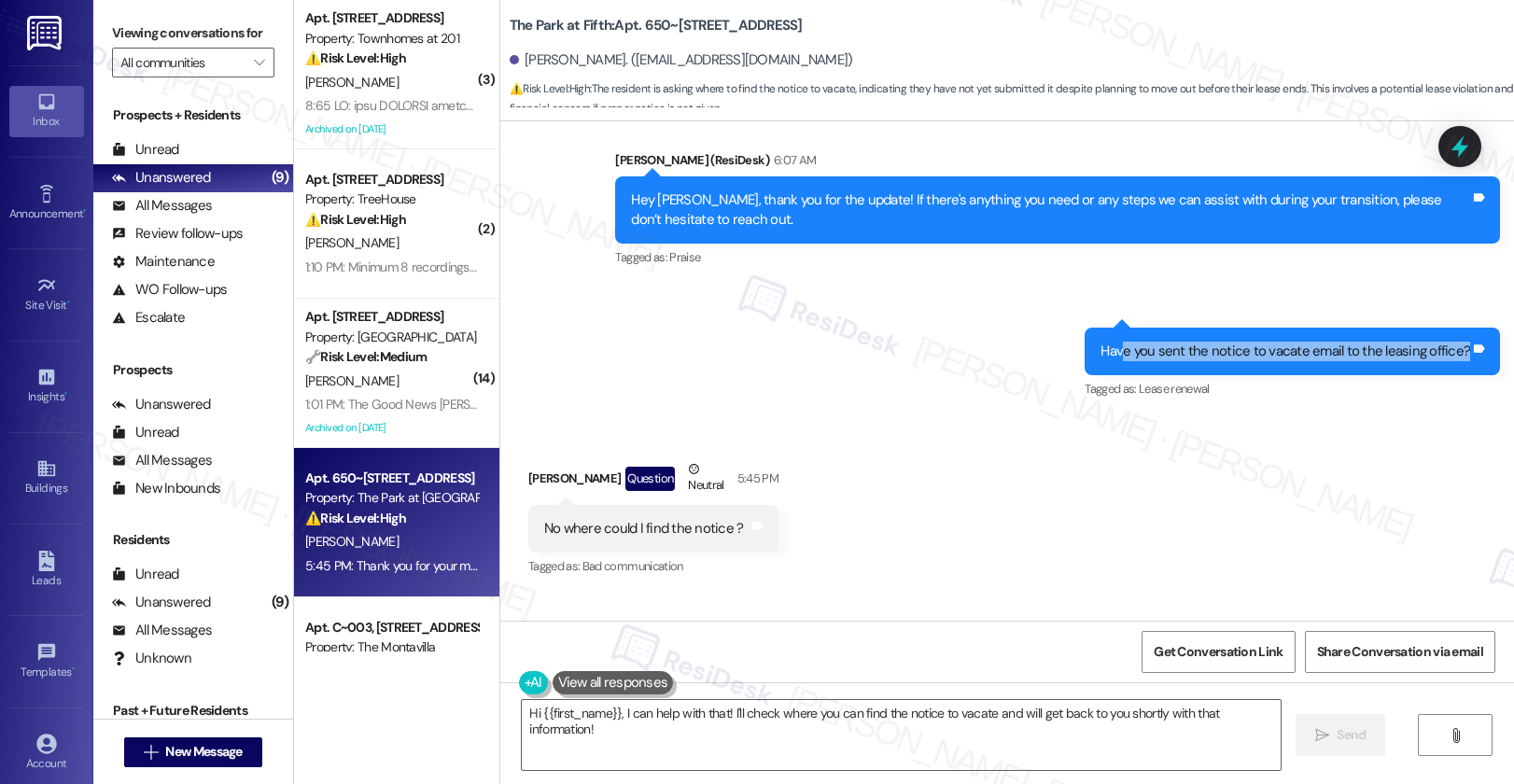 drag, startPoint x: 1127, startPoint y: 354, endPoint x: 1374, endPoint y: 363, distance: 247.1639 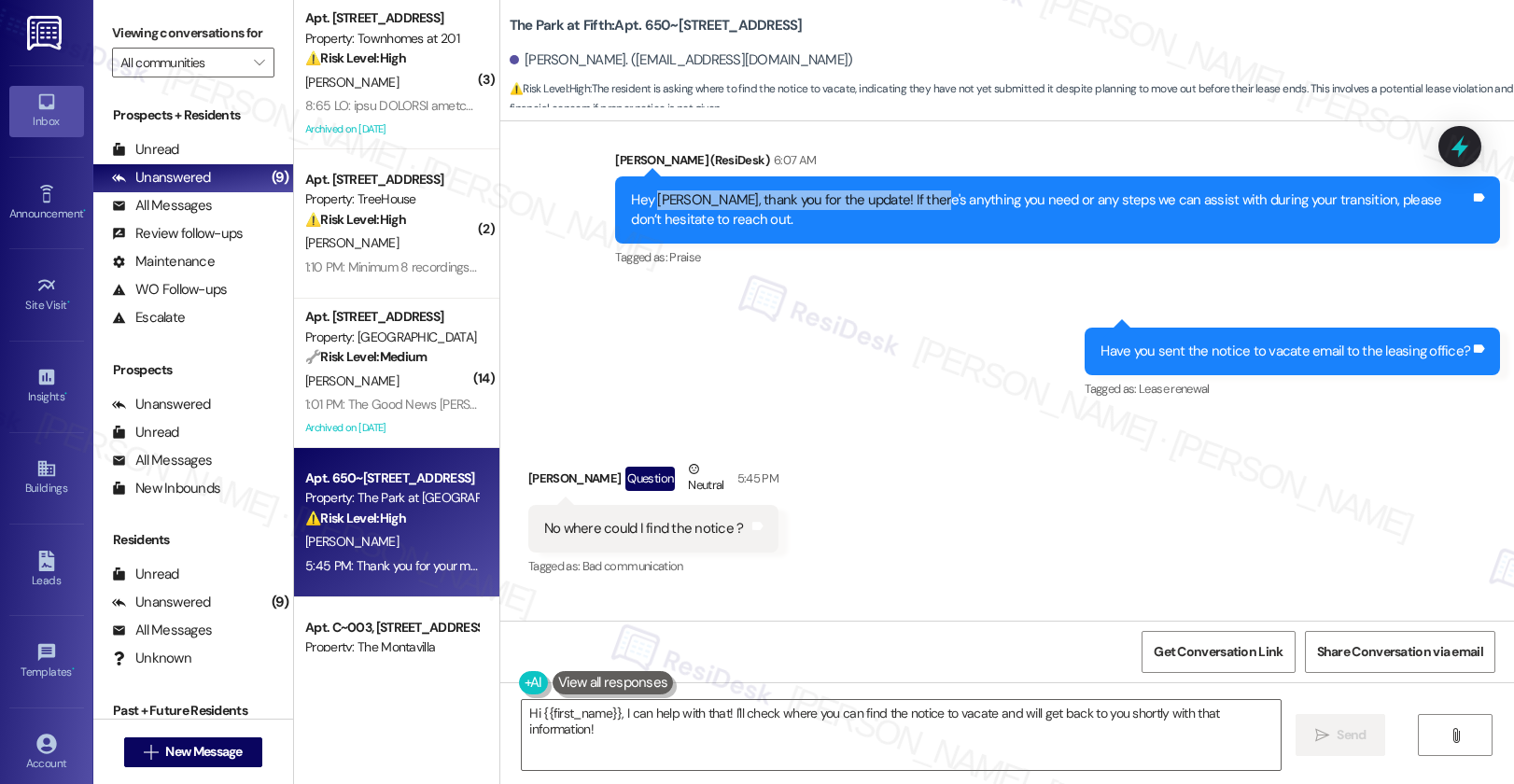 drag, startPoint x: 646, startPoint y: 198, endPoint x: 901, endPoint y: 206, distance: 255.12546 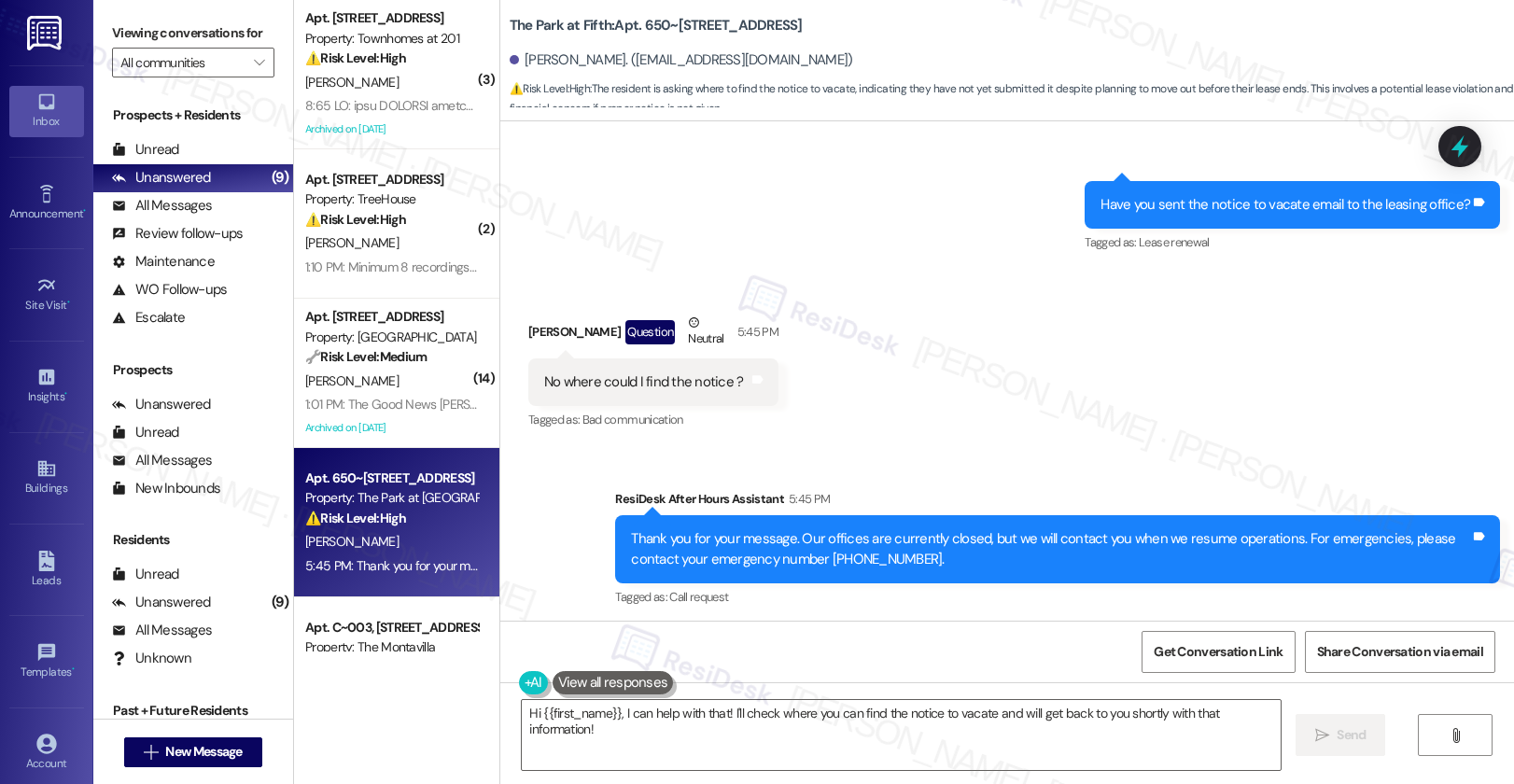 scroll, scrollTop: 3879, scrollLeft: 0, axis: vertical 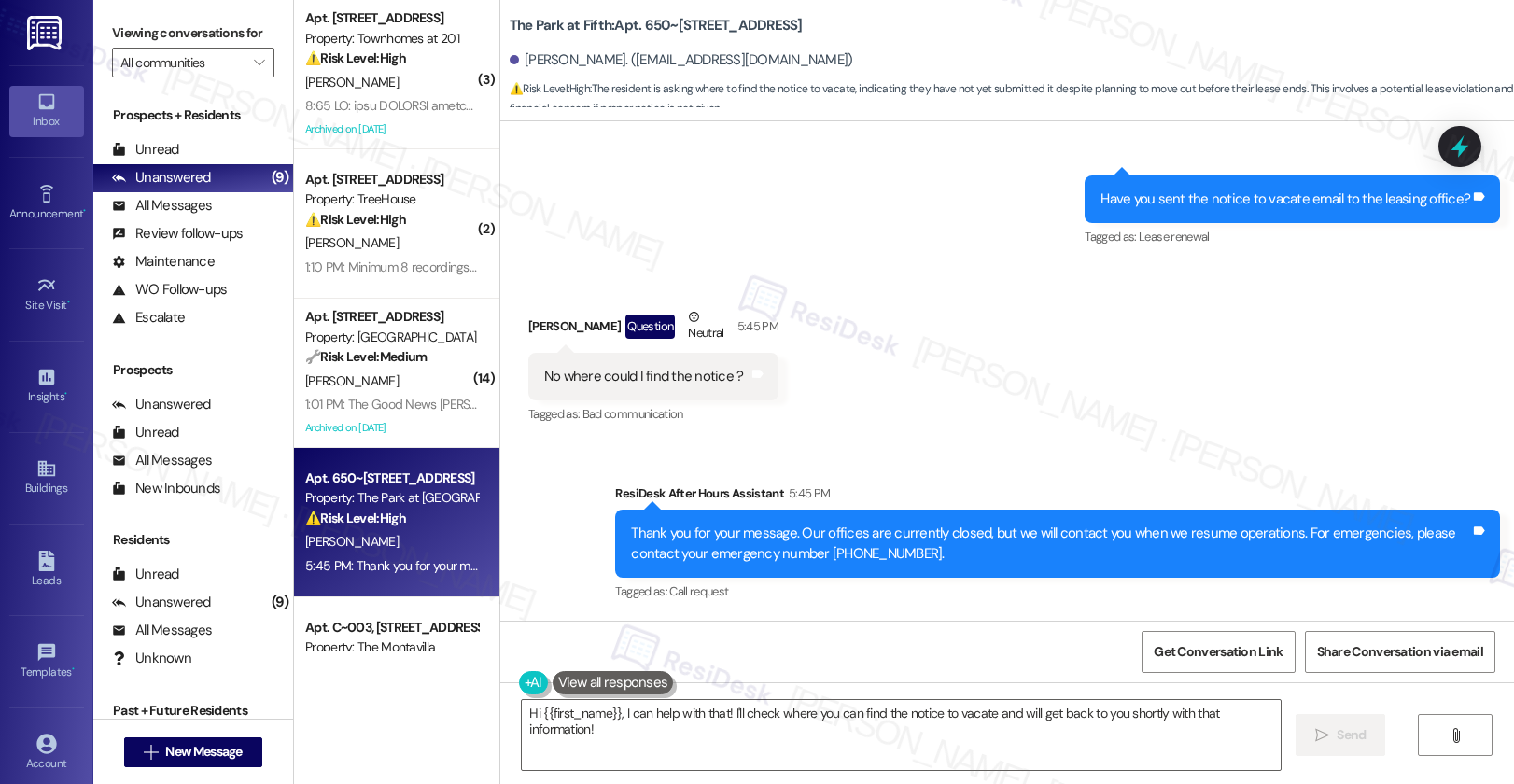 drag, startPoint x: 499, startPoint y: 23, endPoint x: 589, endPoint y: 24, distance: 90.00556 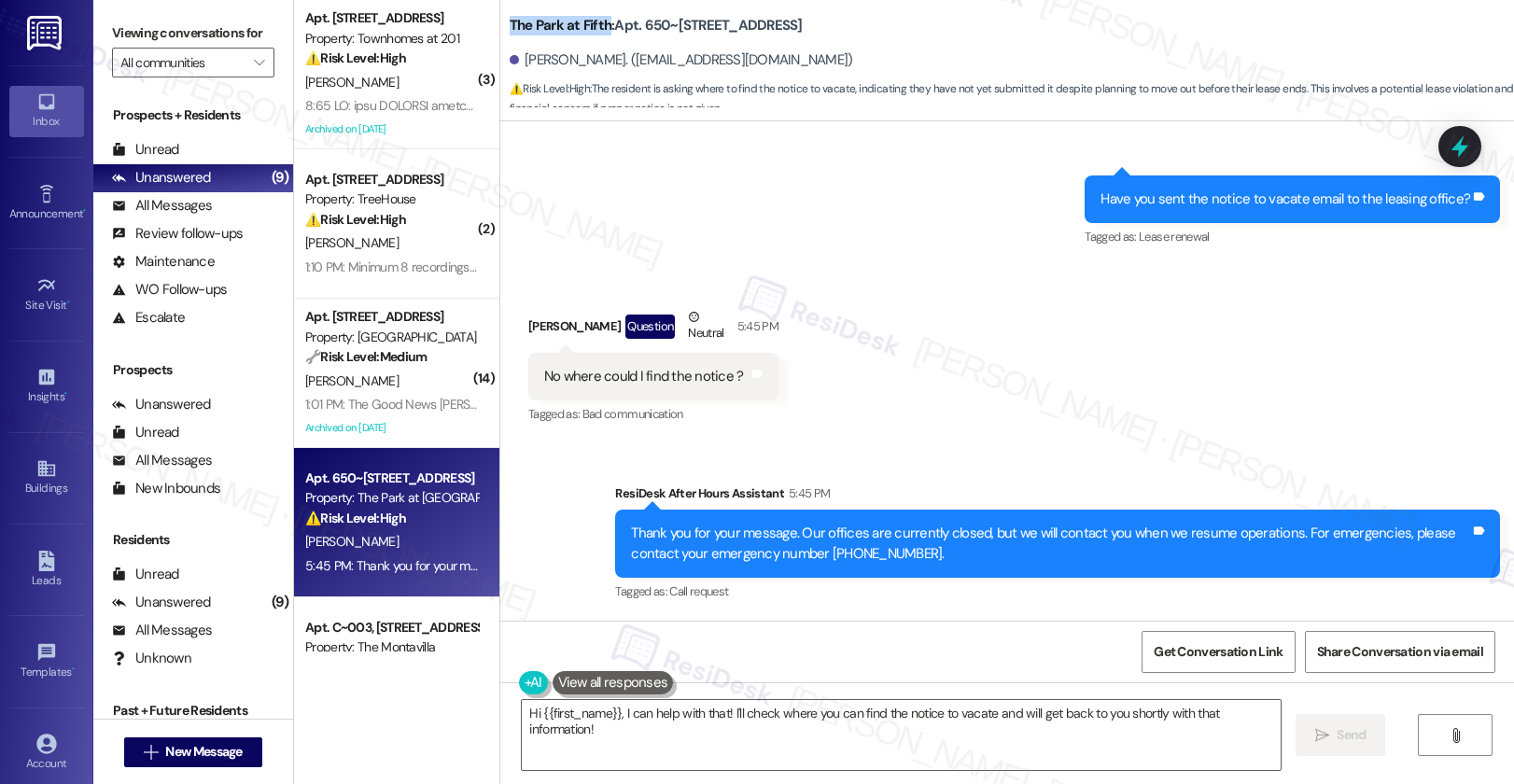 drag, startPoint x: 593, startPoint y: 26, endPoint x: 498, endPoint y: 26, distance: 95 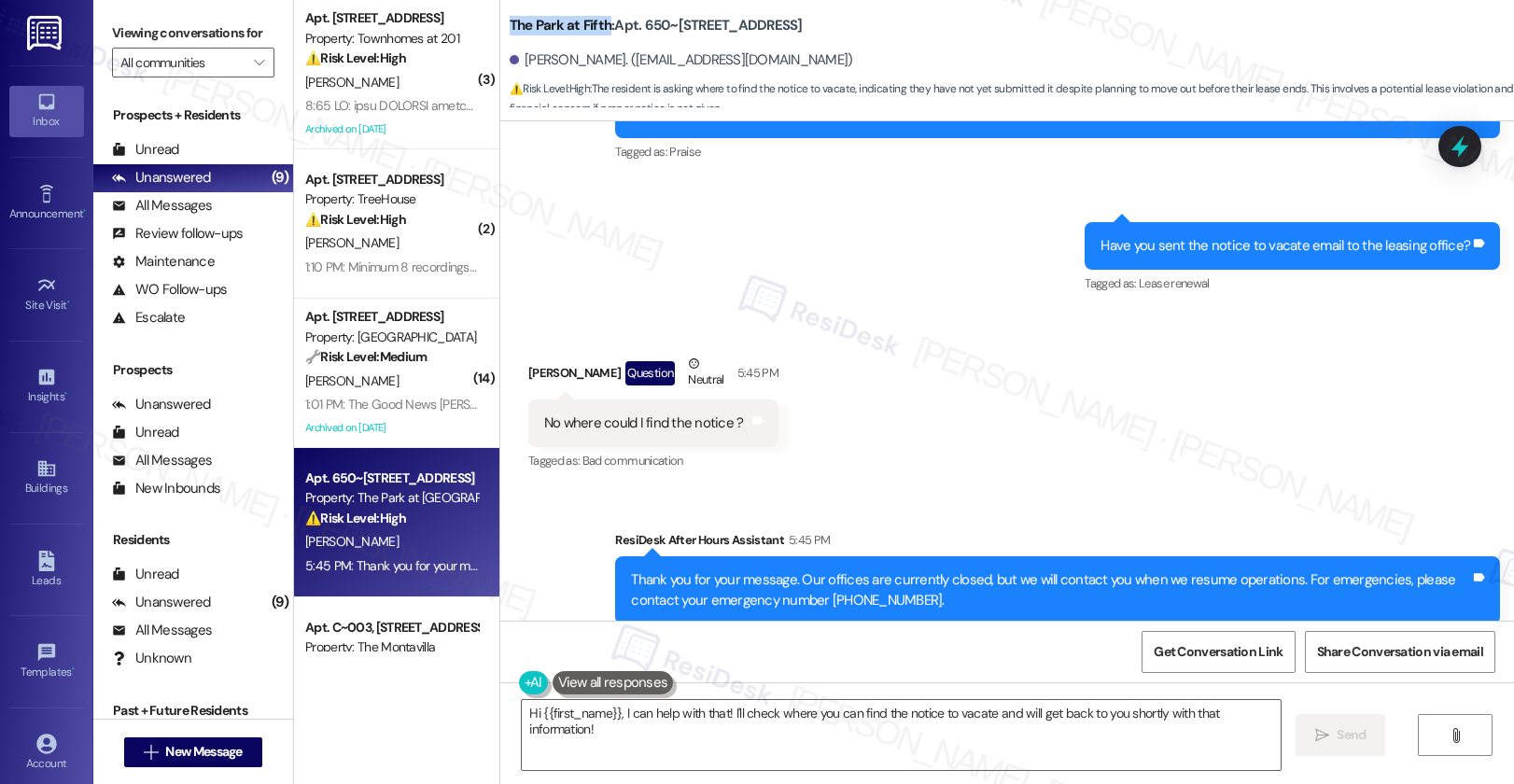 scroll, scrollTop: 3793, scrollLeft: 0, axis: vertical 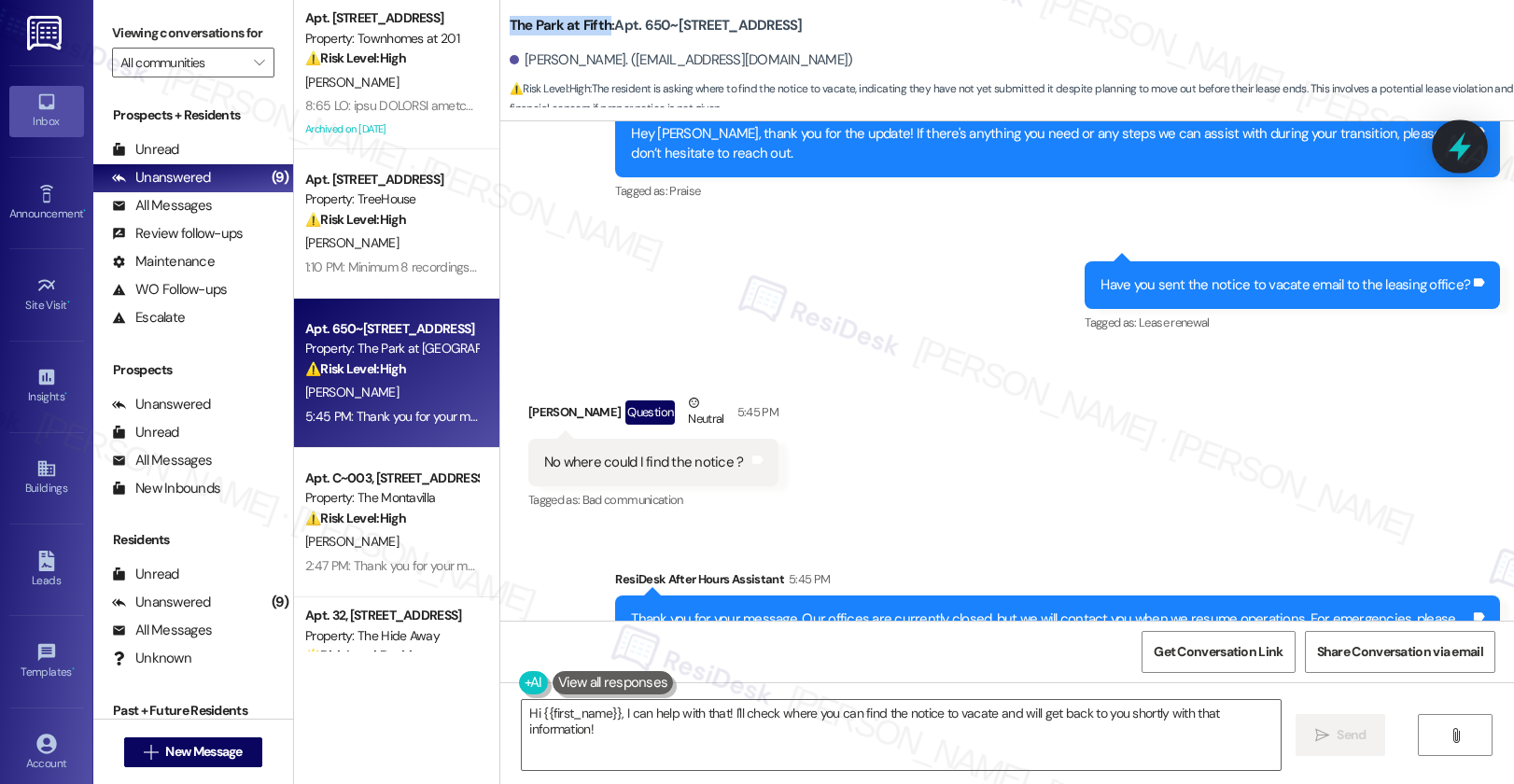 click 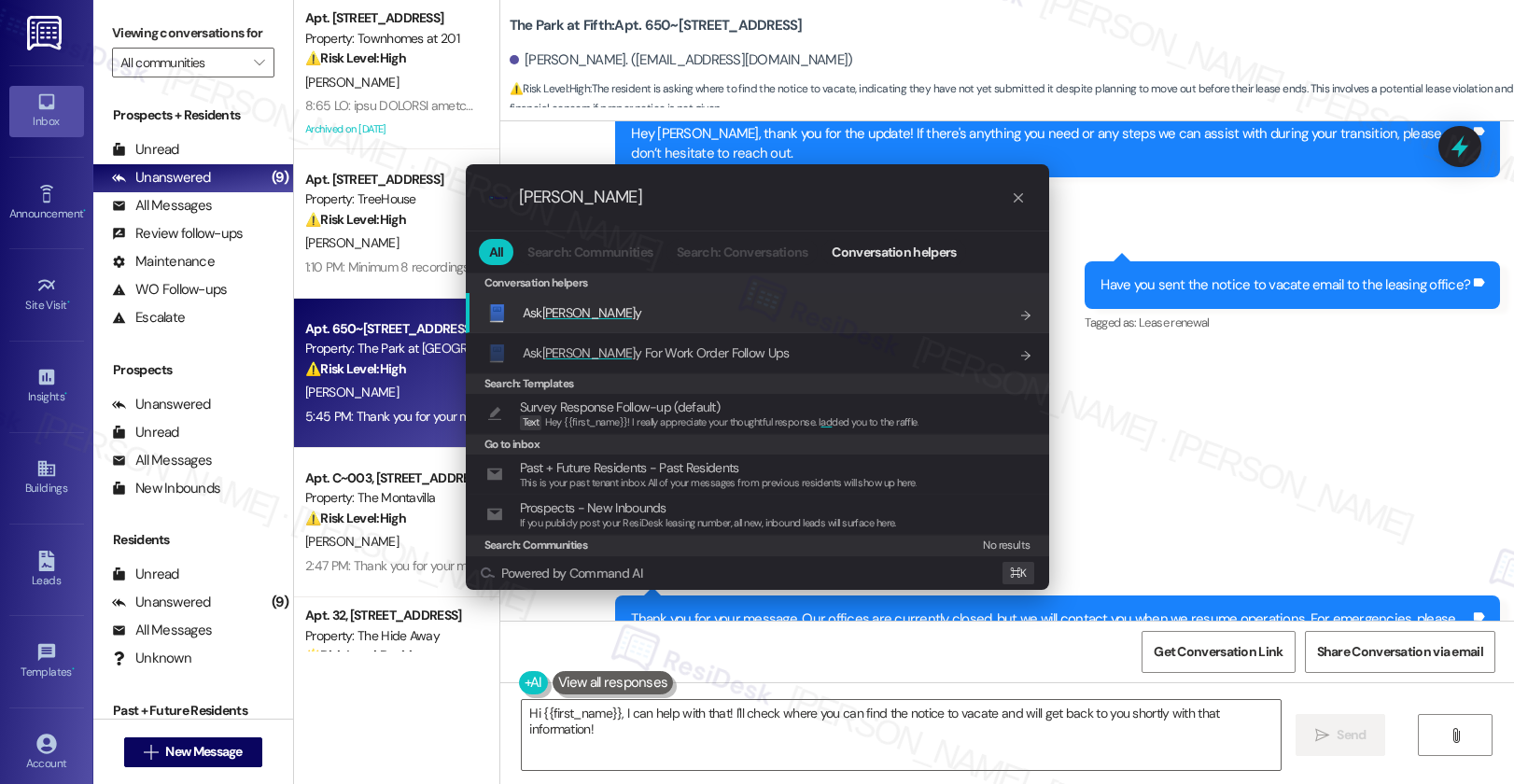 type on "[PERSON_NAME]" 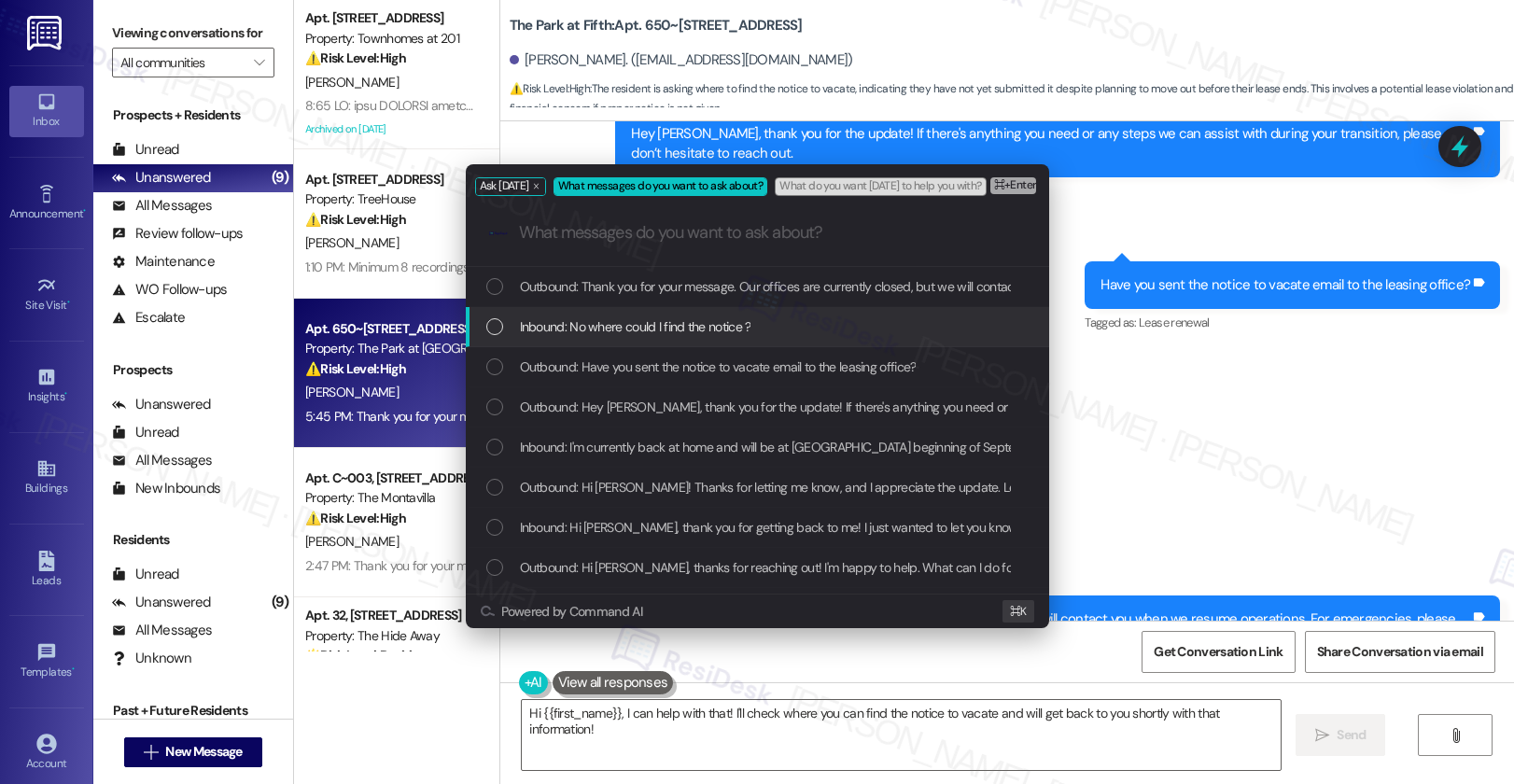 click on "Inbound: No where could I find the notice ?" at bounding box center (636, 327) 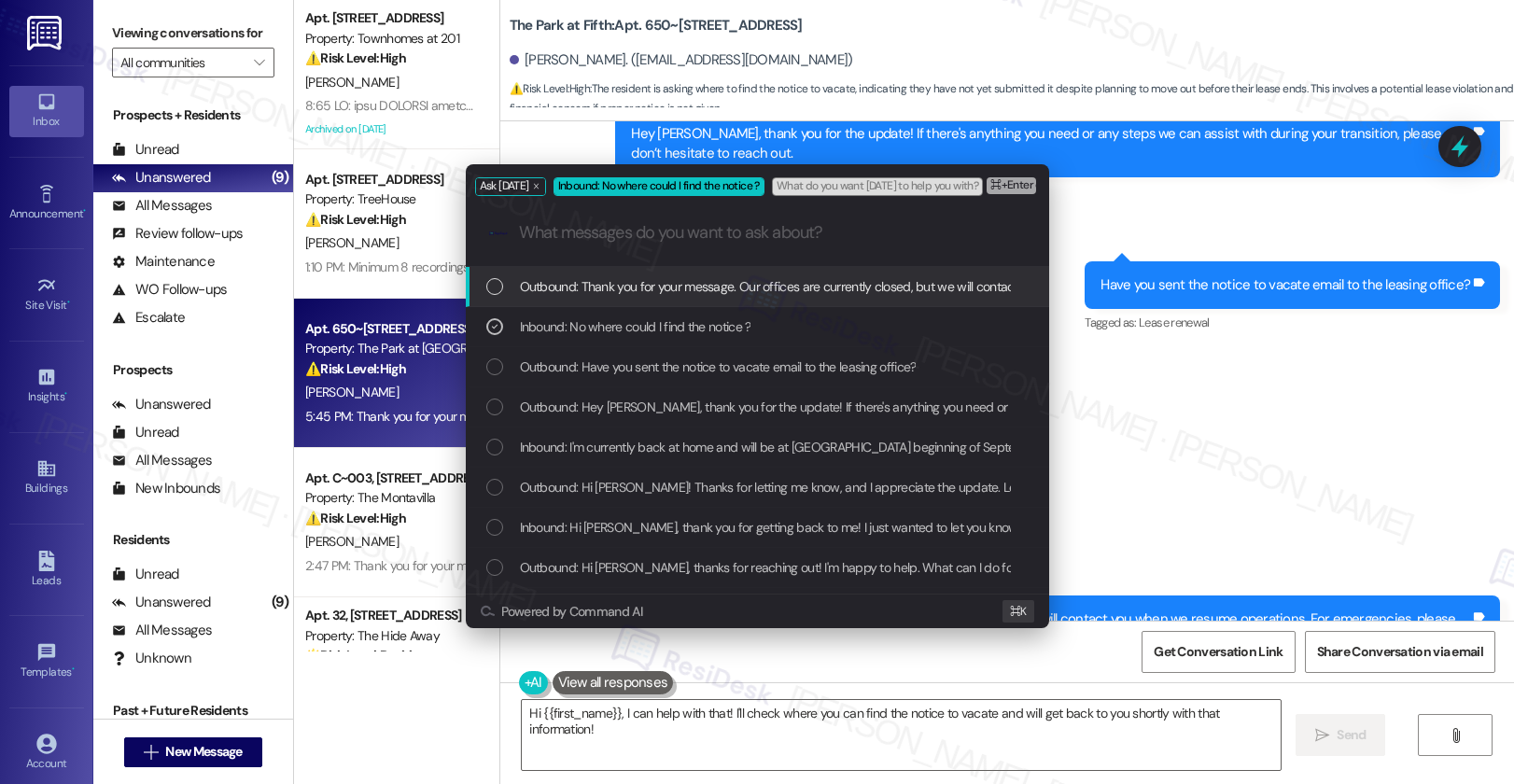 click on "⌘+Enter or click here to submit" at bounding box center [1066, 186] 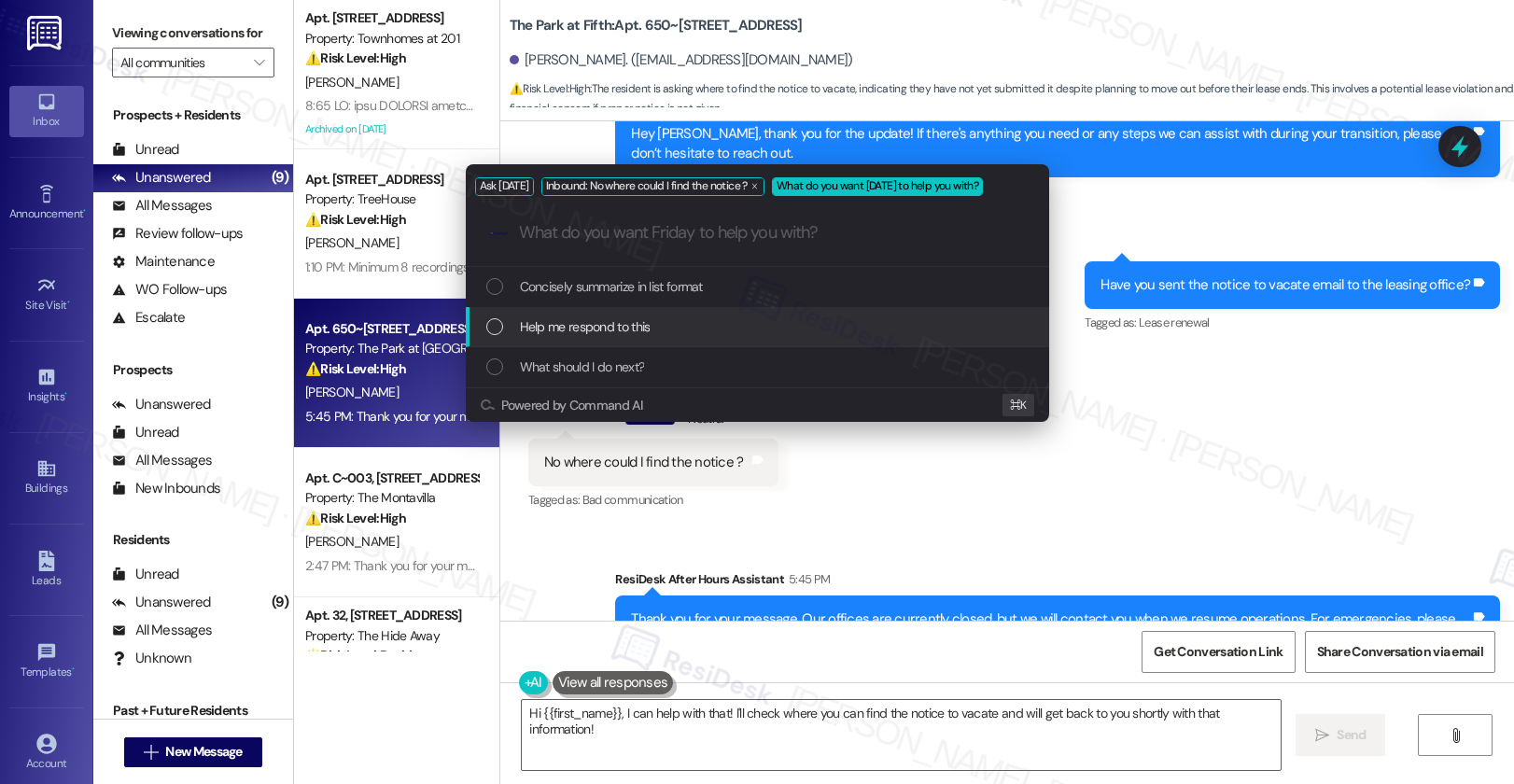 click on "Help me respond to this" at bounding box center [759, 327] 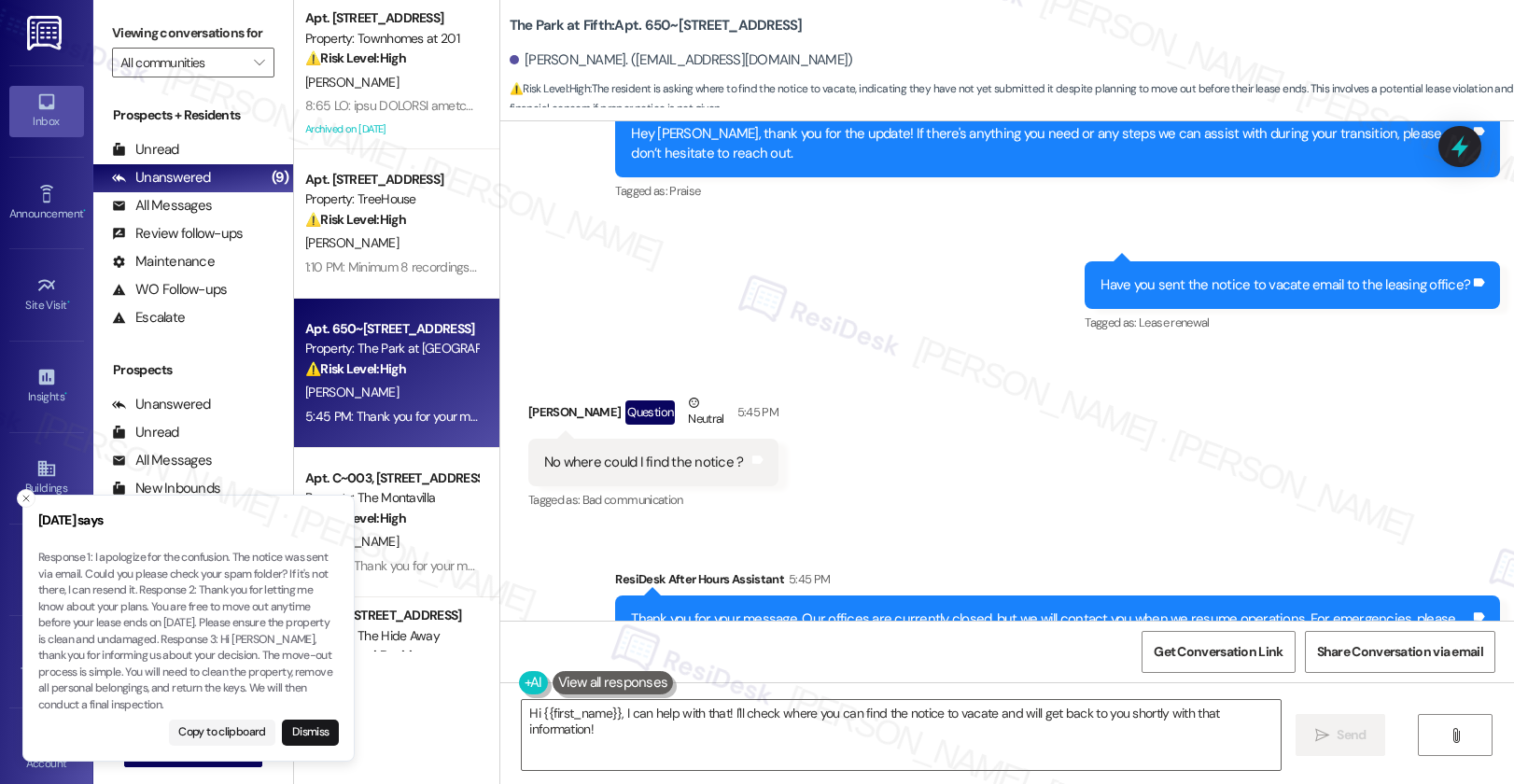 click on "Sent via SMS [PERSON_NAME]   (ResiDesk) 6:07 AM Hey [PERSON_NAME], thank you for the update! If there's anything you need or any steps we can assist with during your transition, please don’t hesitate to reach out. Tags and notes Tagged as:   Praise Click to highlight conversations about Praise Sent via SMS 6:07 AM [PERSON_NAME]   (ResiDesk) 6:07 AM Have you sent the notice to vacate email to the leasing office? Tags and notes Tagged as:   Lease renewal Click to highlight conversations about Lease renewal" at bounding box center (1007, 196) 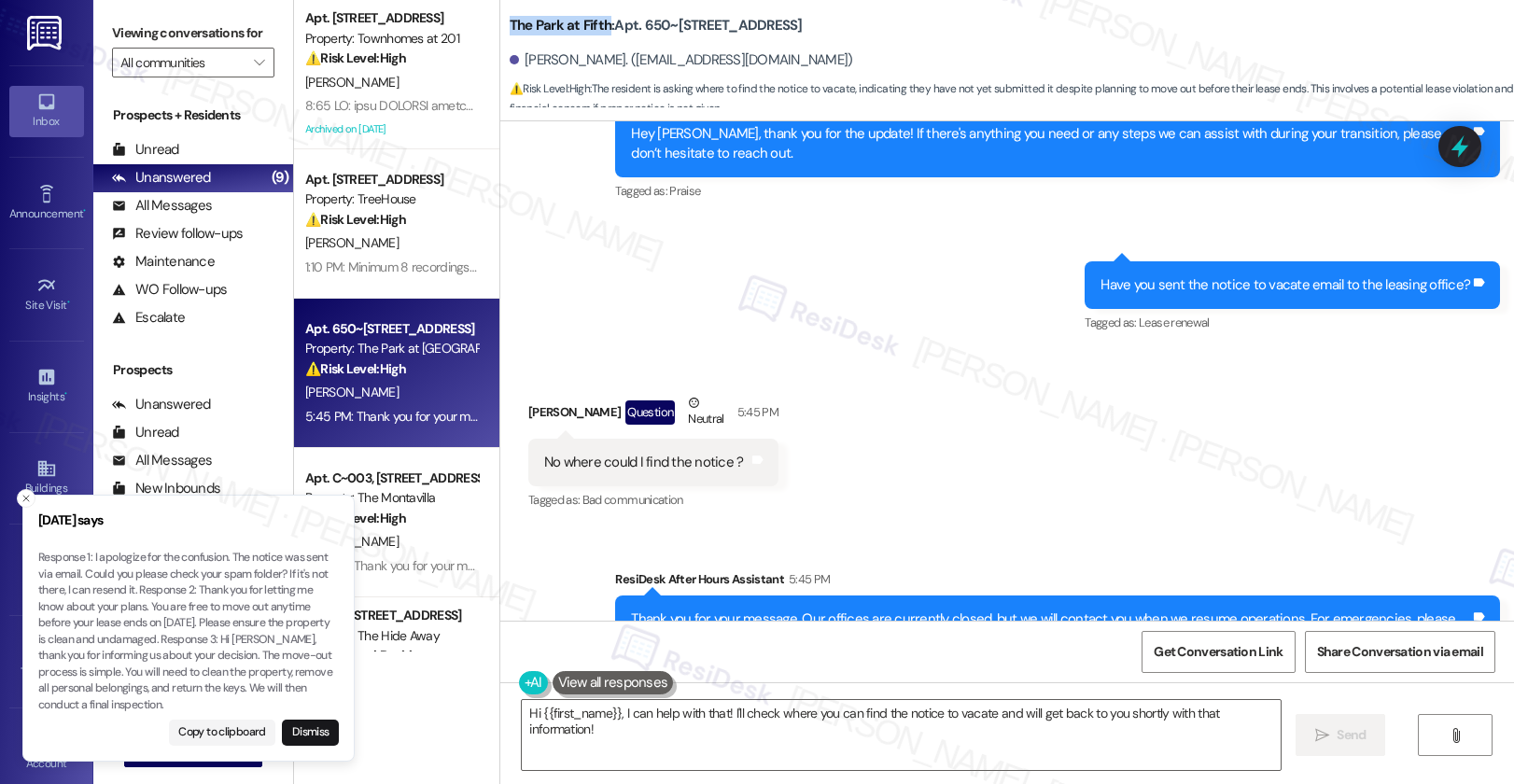 drag, startPoint x: 494, startPoint y: 25, endPoint x: 595, endPoint y: 24, distance: 101.00495 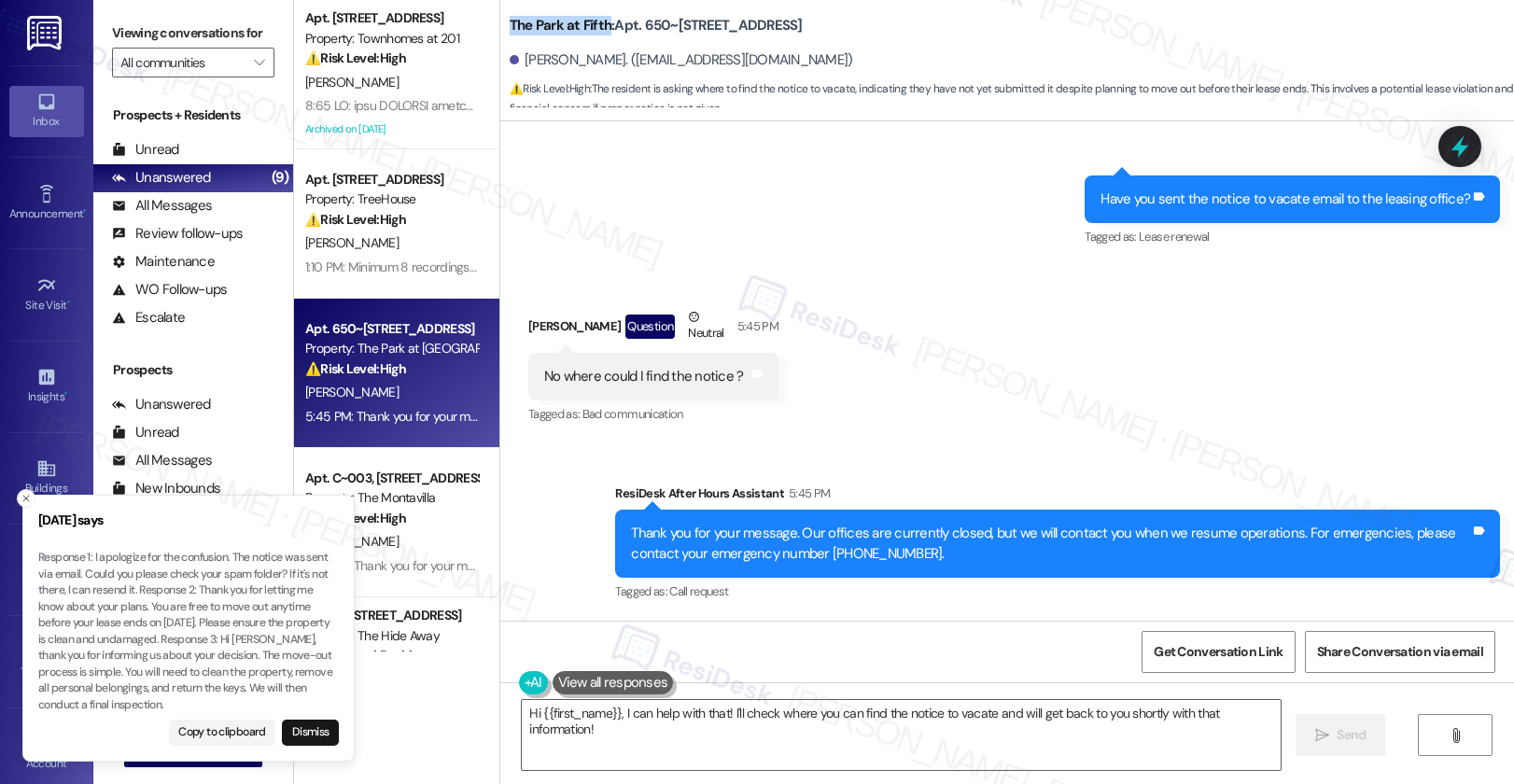 click on "Dismiss" at bounding box center [310, 733] 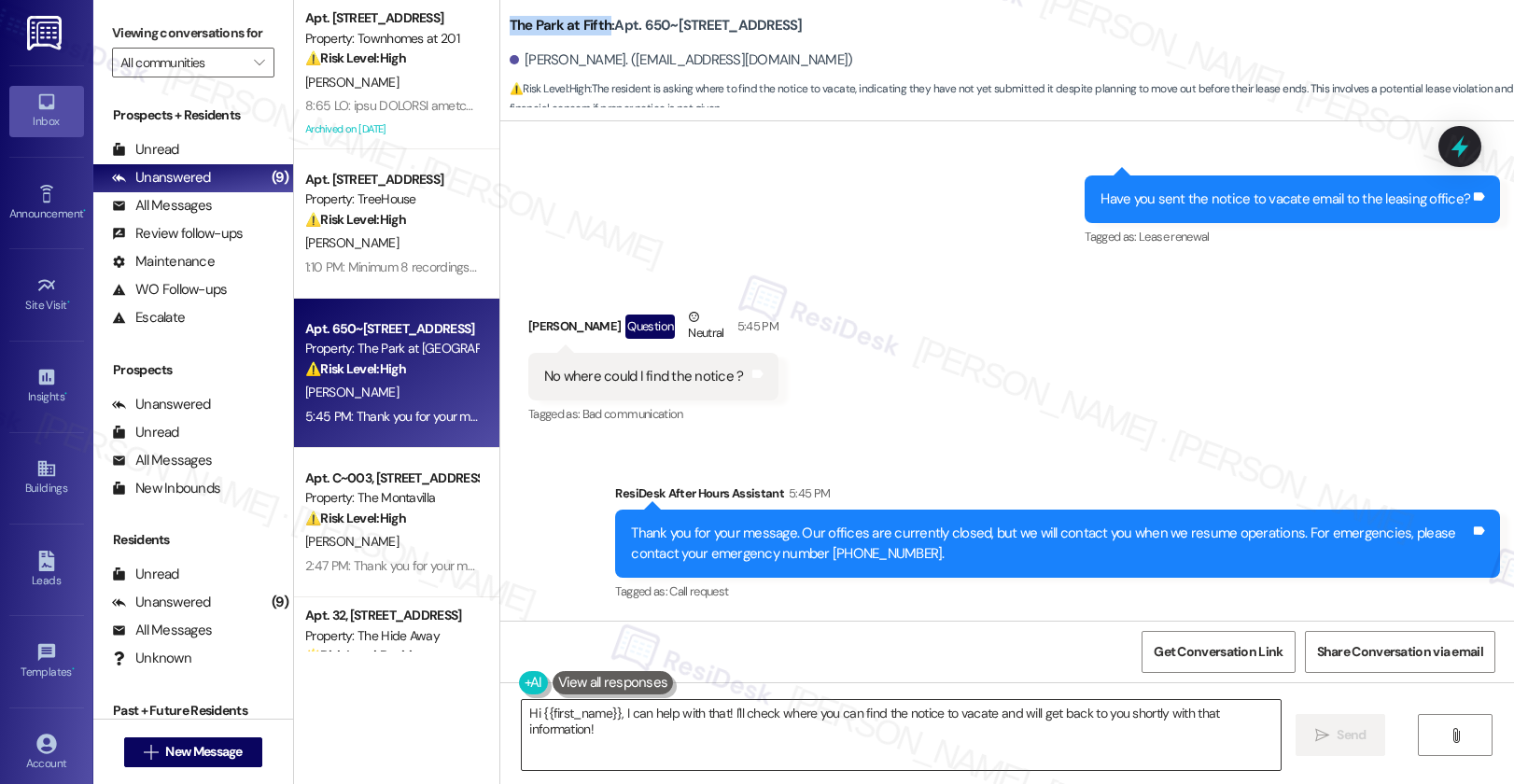 click on "Hi {{first_name}}, I can help with that! I'll check where you can find the notice to vacate and will get back to you shortly with that information!" at bounding box center [901, 735] 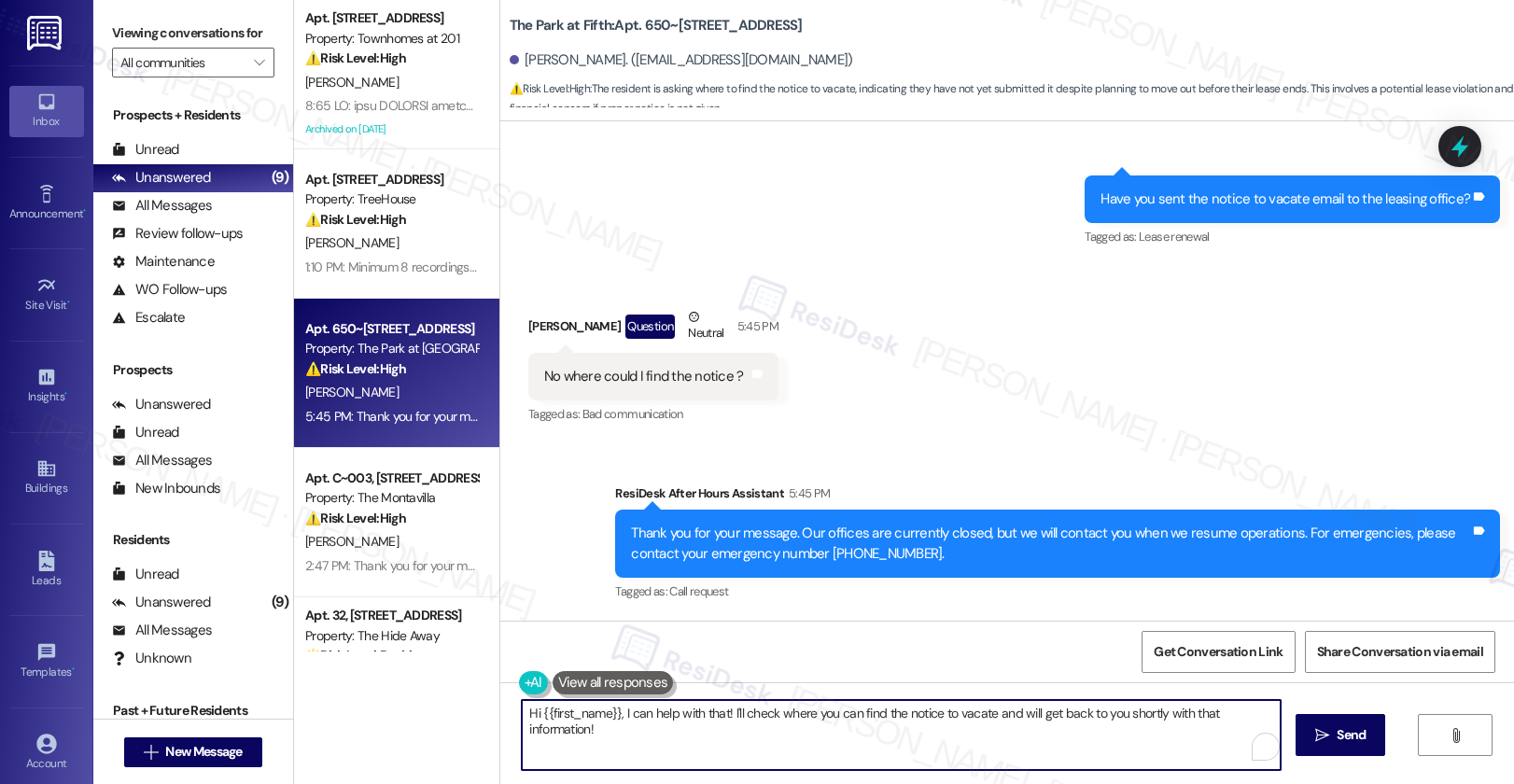 click on "Hi {{first_name}}, I can help with that! I'll check where you can find the notice to vacate and will get back to you shortly with that information!" at bounding box center (901, 735) 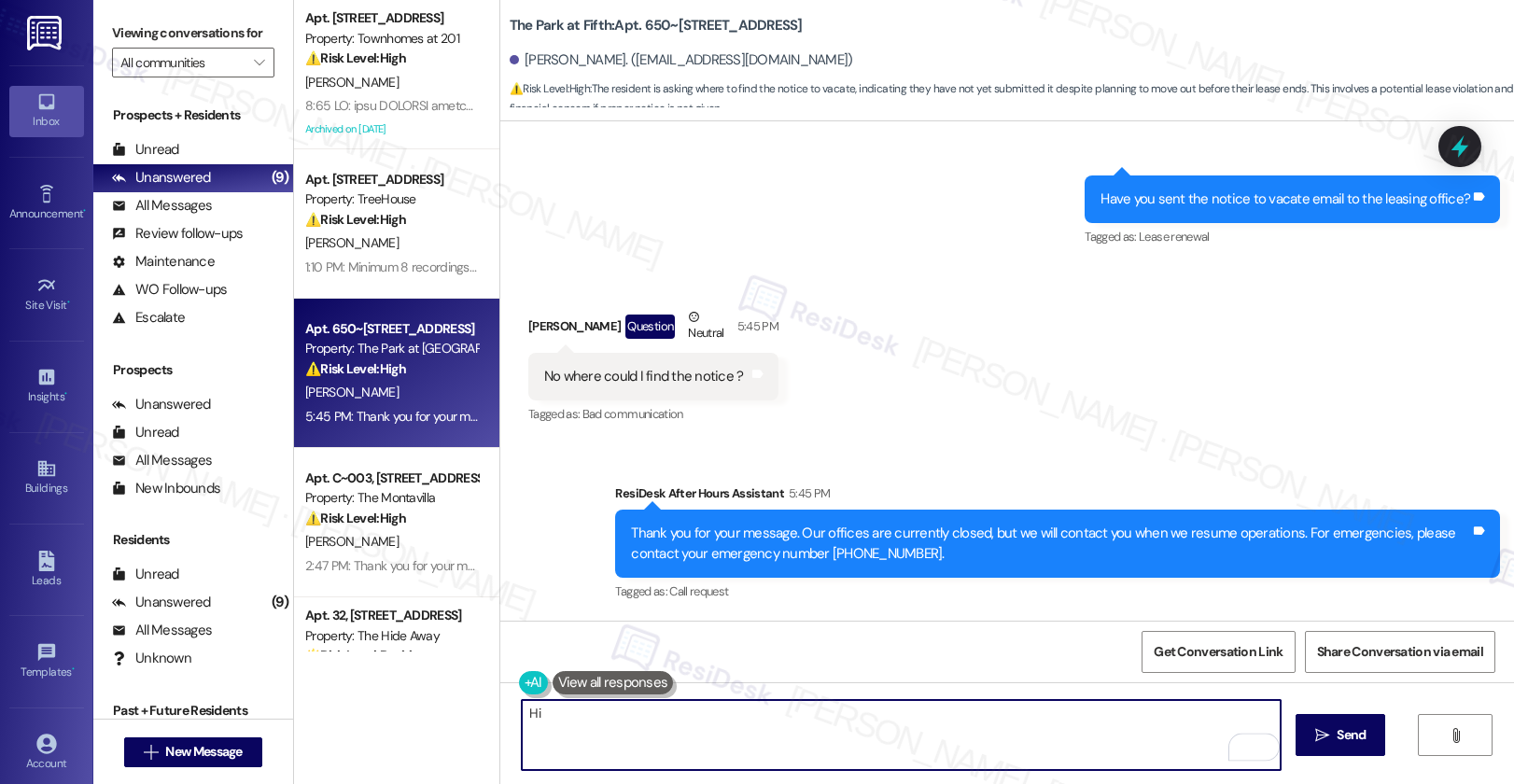 click on "[PERSON_NAME] Question   Neutral 5:45 PM" at bounding box center (653, 329) 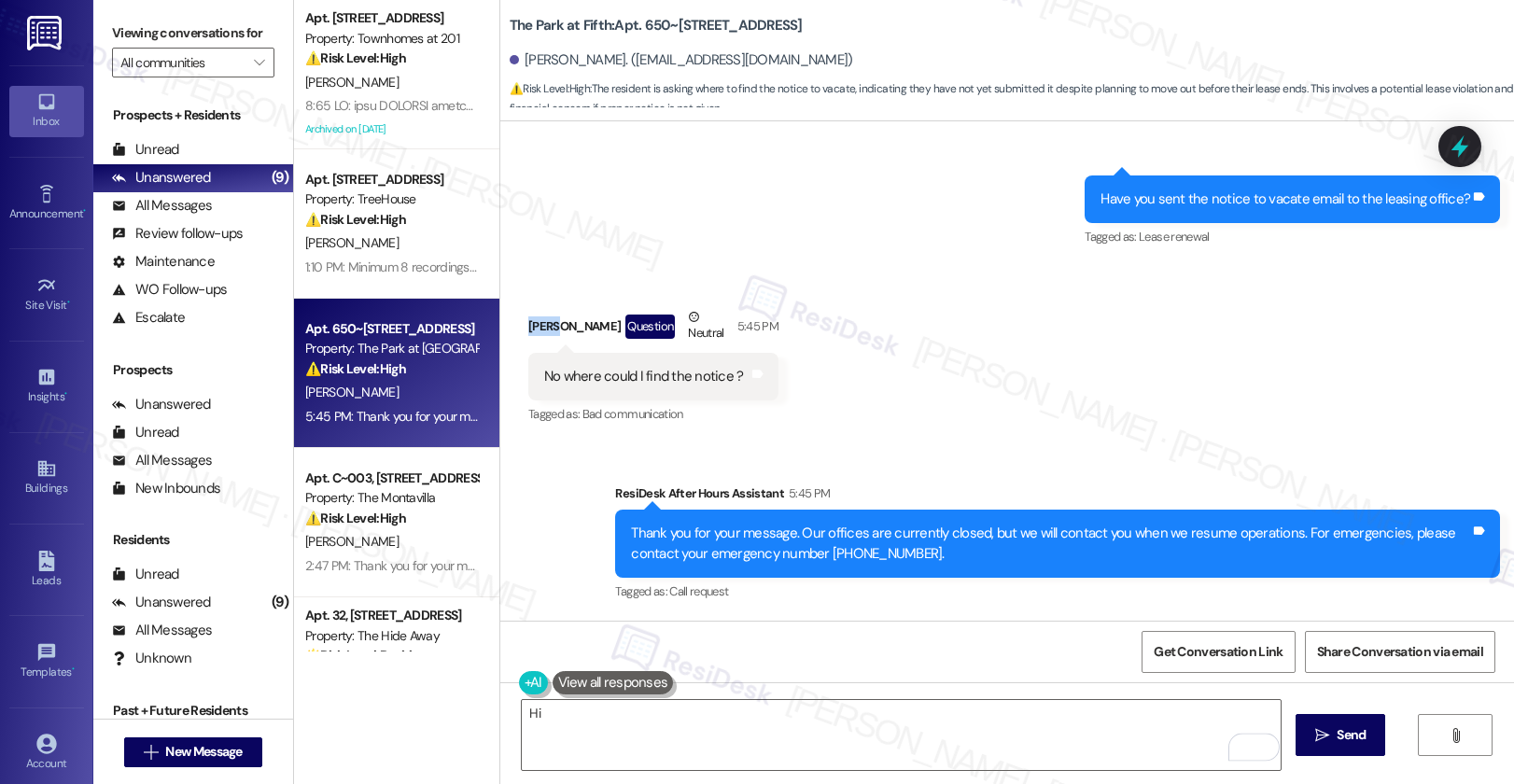 copy on "Talal" 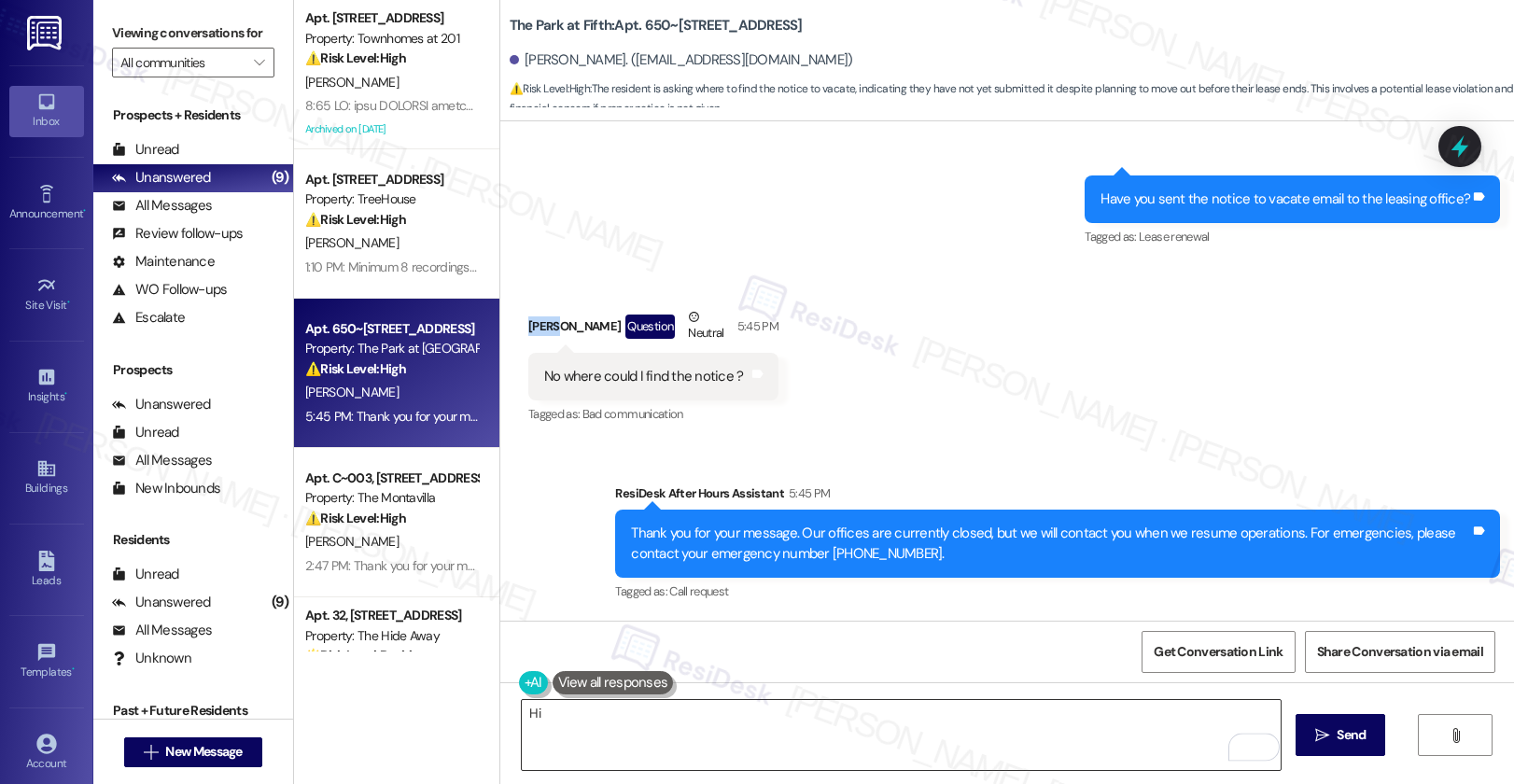 click on "Hi" at bounding box center [901, 735] 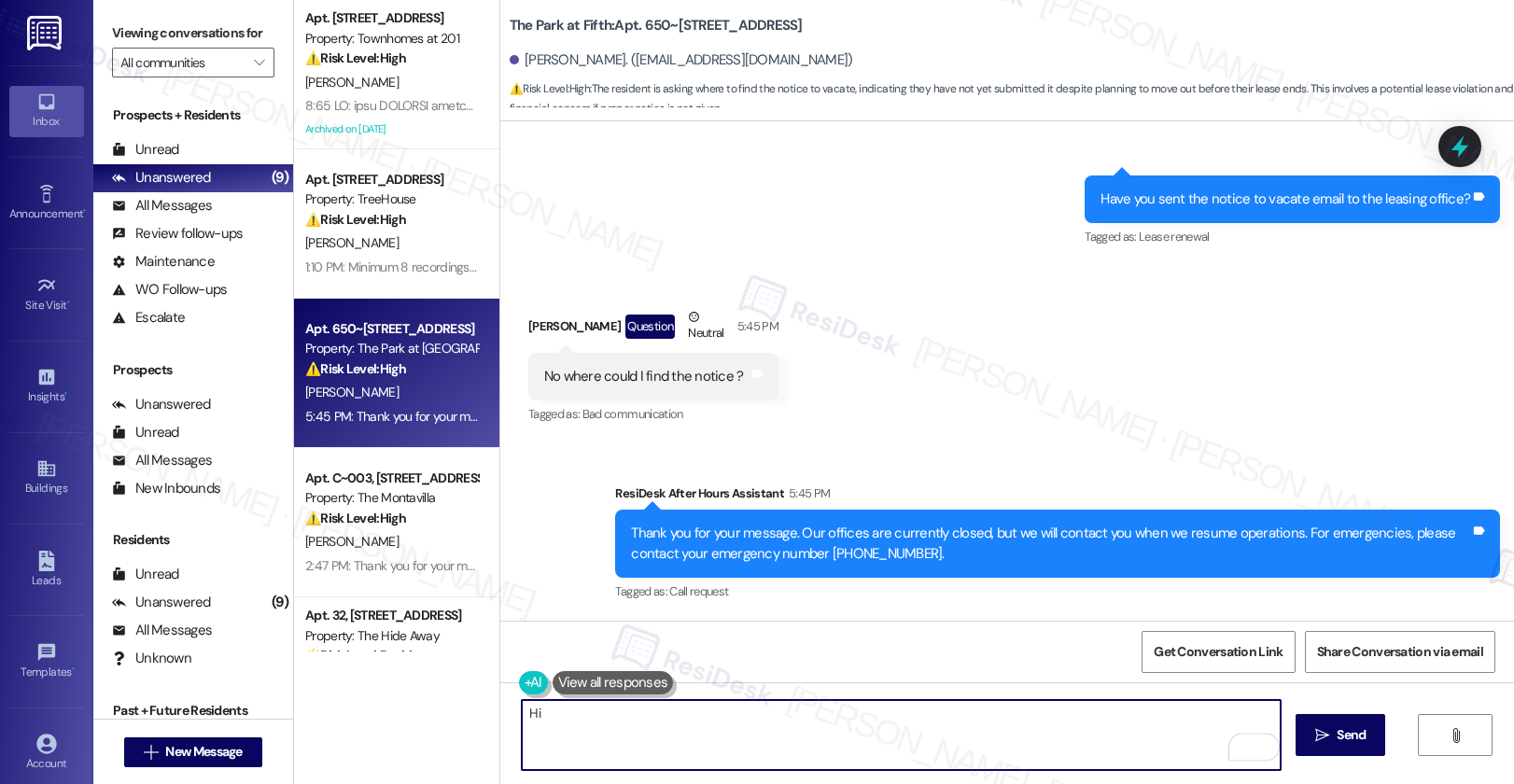 paste on "Talal" 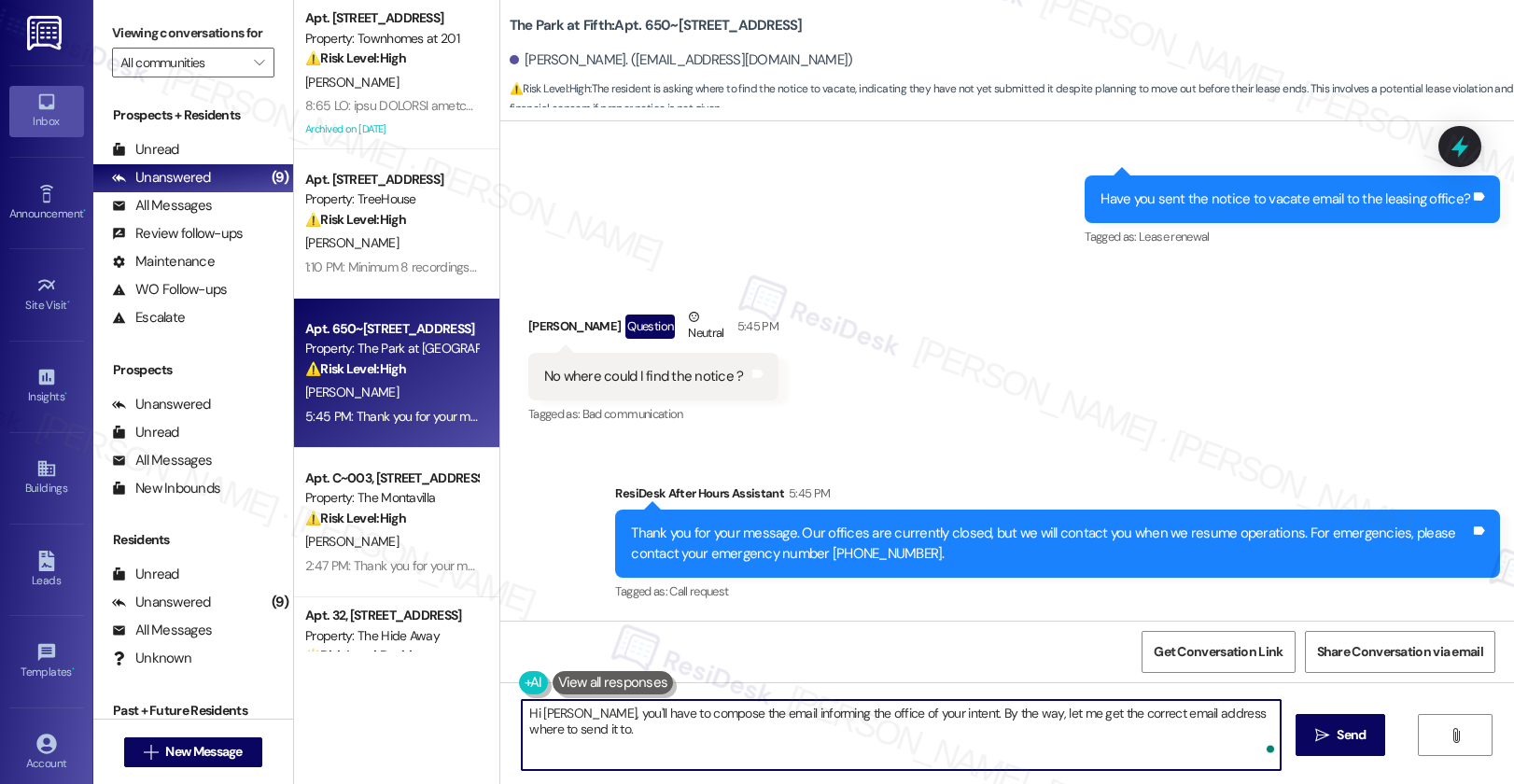 type on "Hi [PERSON_NAME], you'll have to compose the email informing the office of your intent. By the way, let me get the correct email address where to send it to." 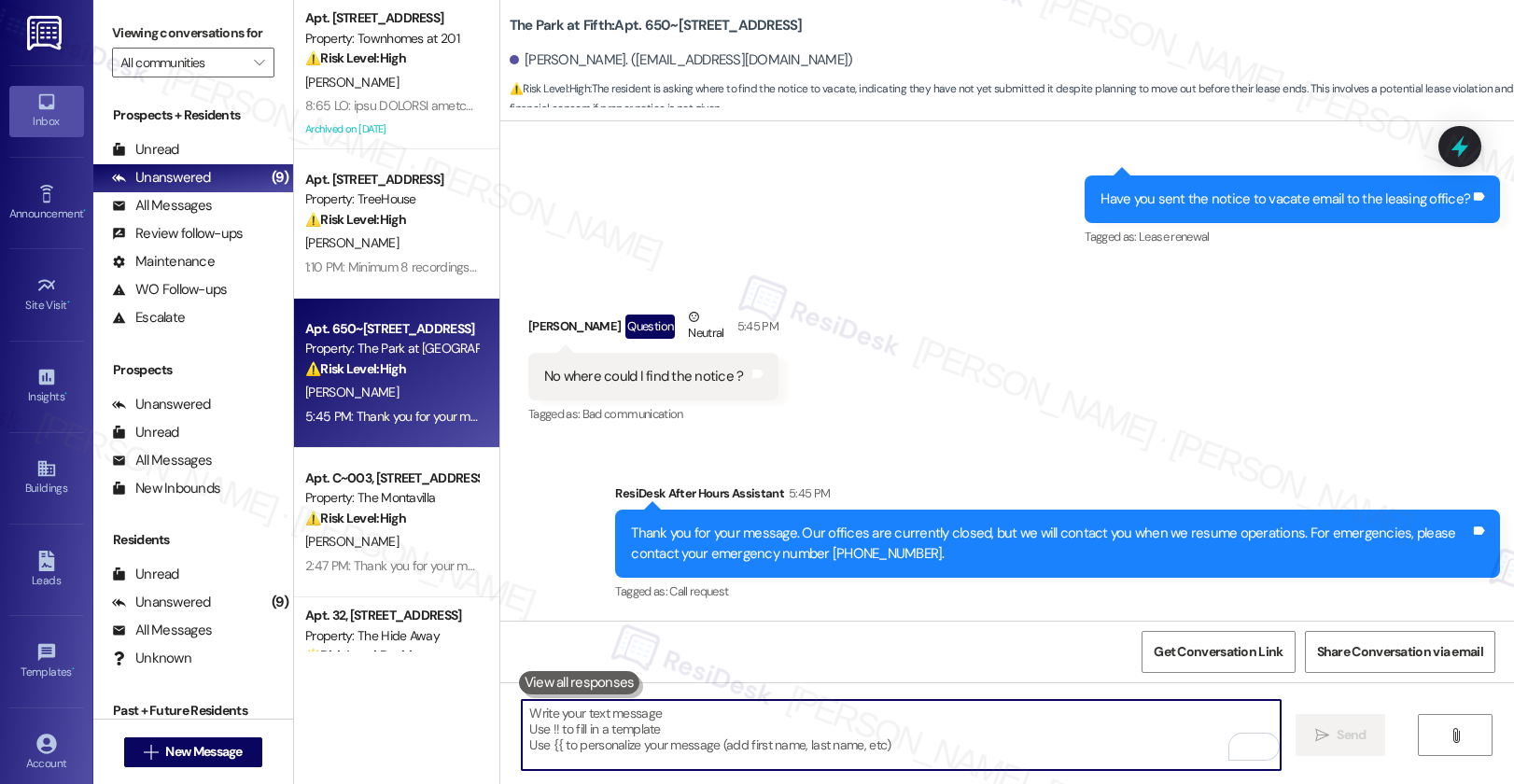 type 